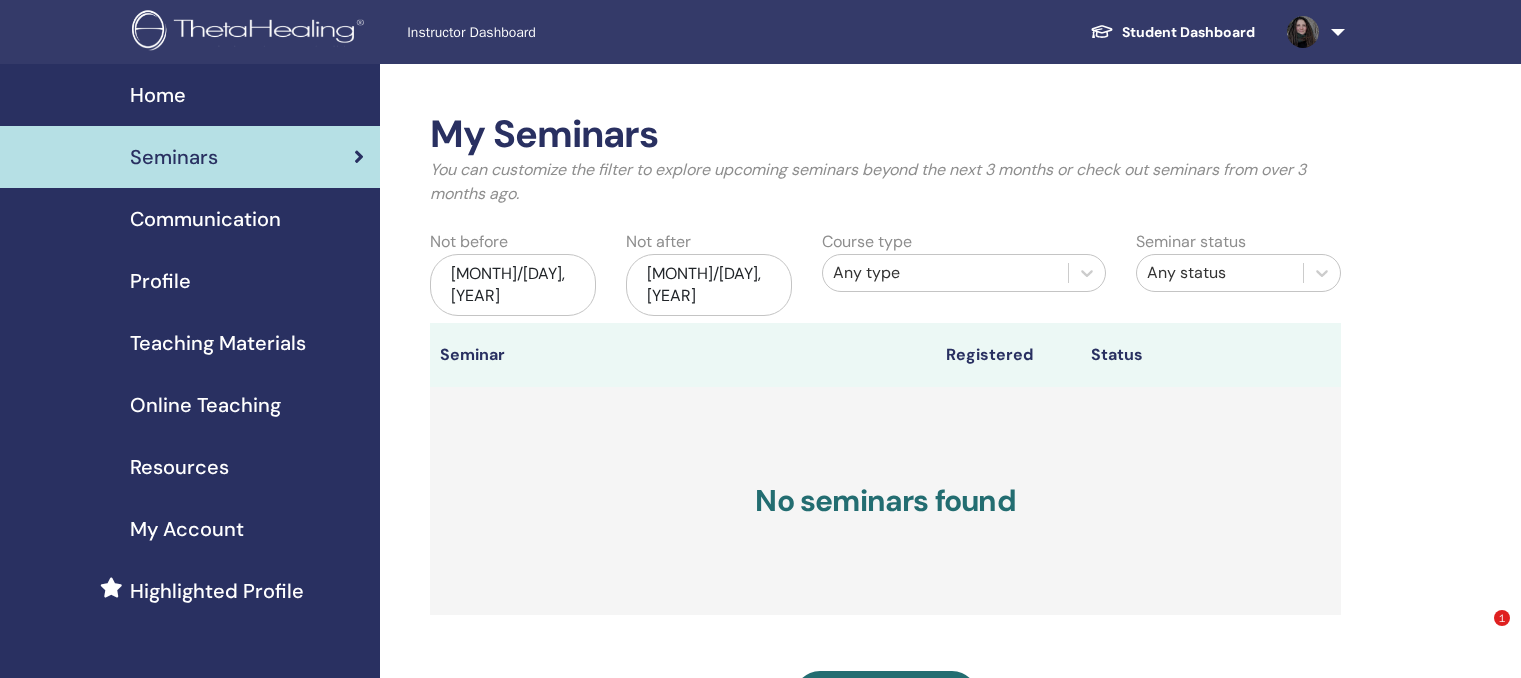 scroll, scrollTop: 130, scrollLeft: 0, axis: vertical 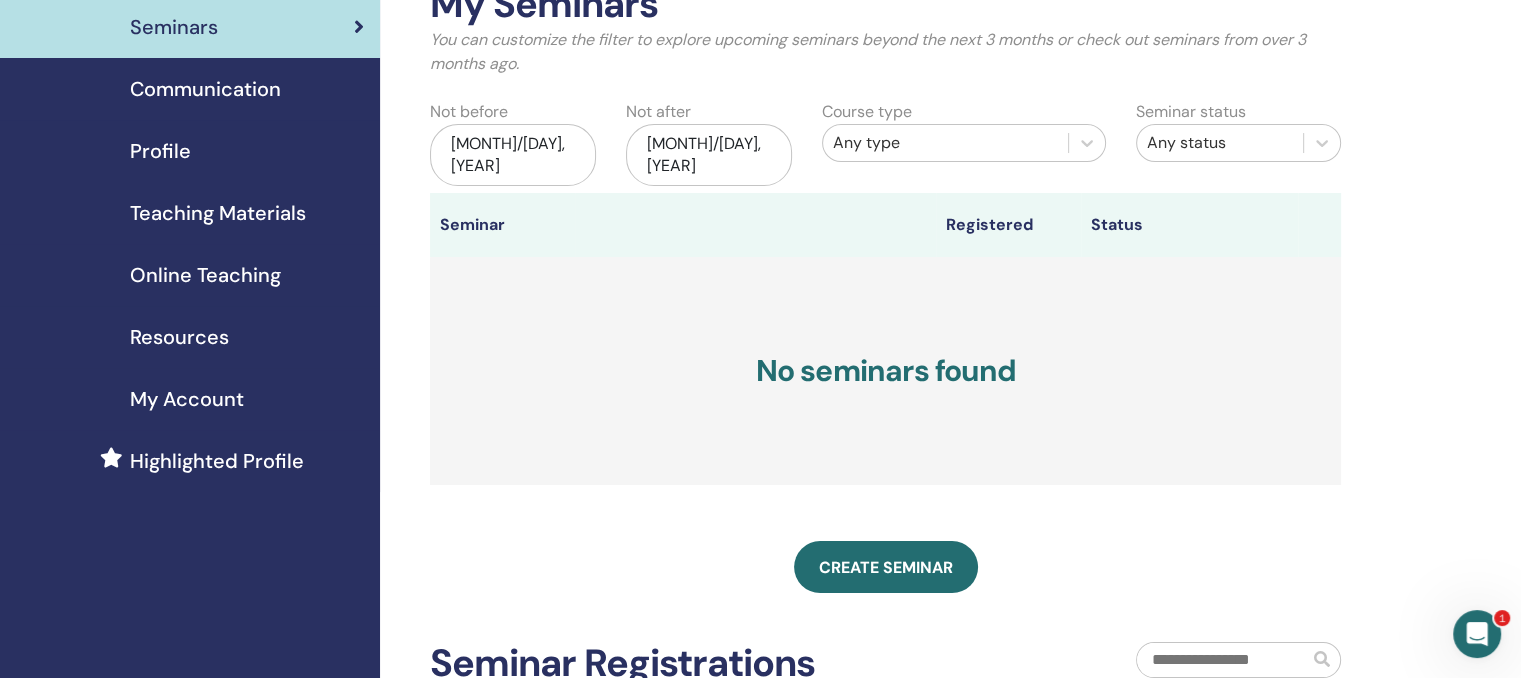 click on "Create seminar" at bounding box center [886, 567] 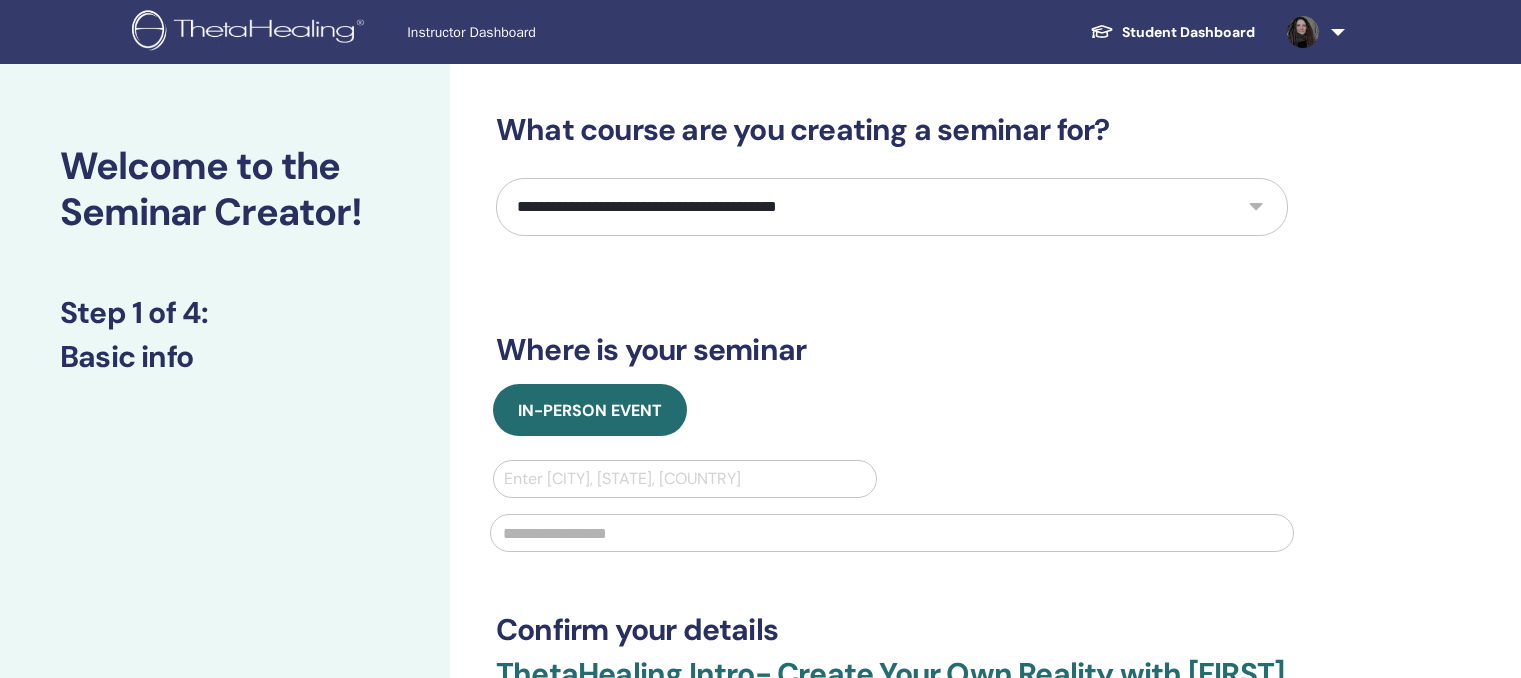 scroll, scrollTop: 0, scrollLeft: 0, axis: both 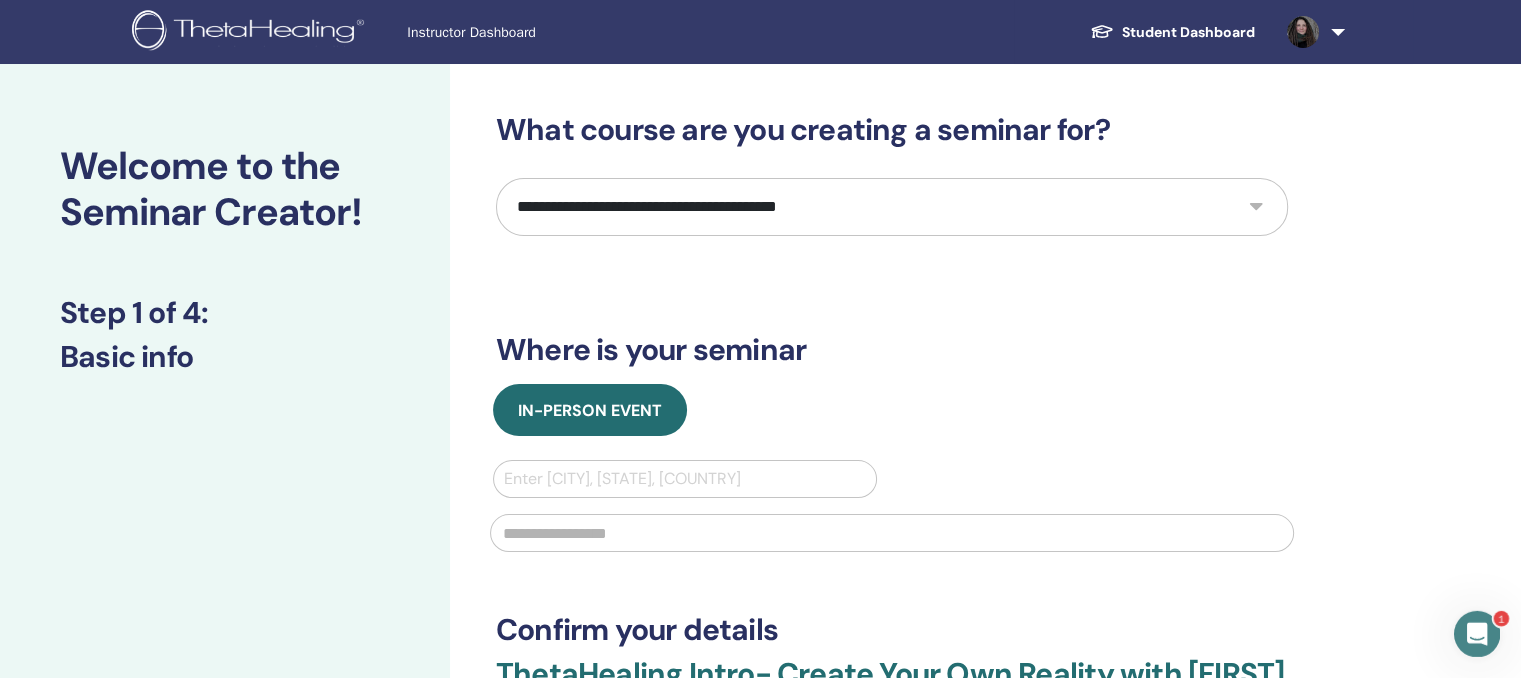 click on "**********" at bounding box center [892, 207] 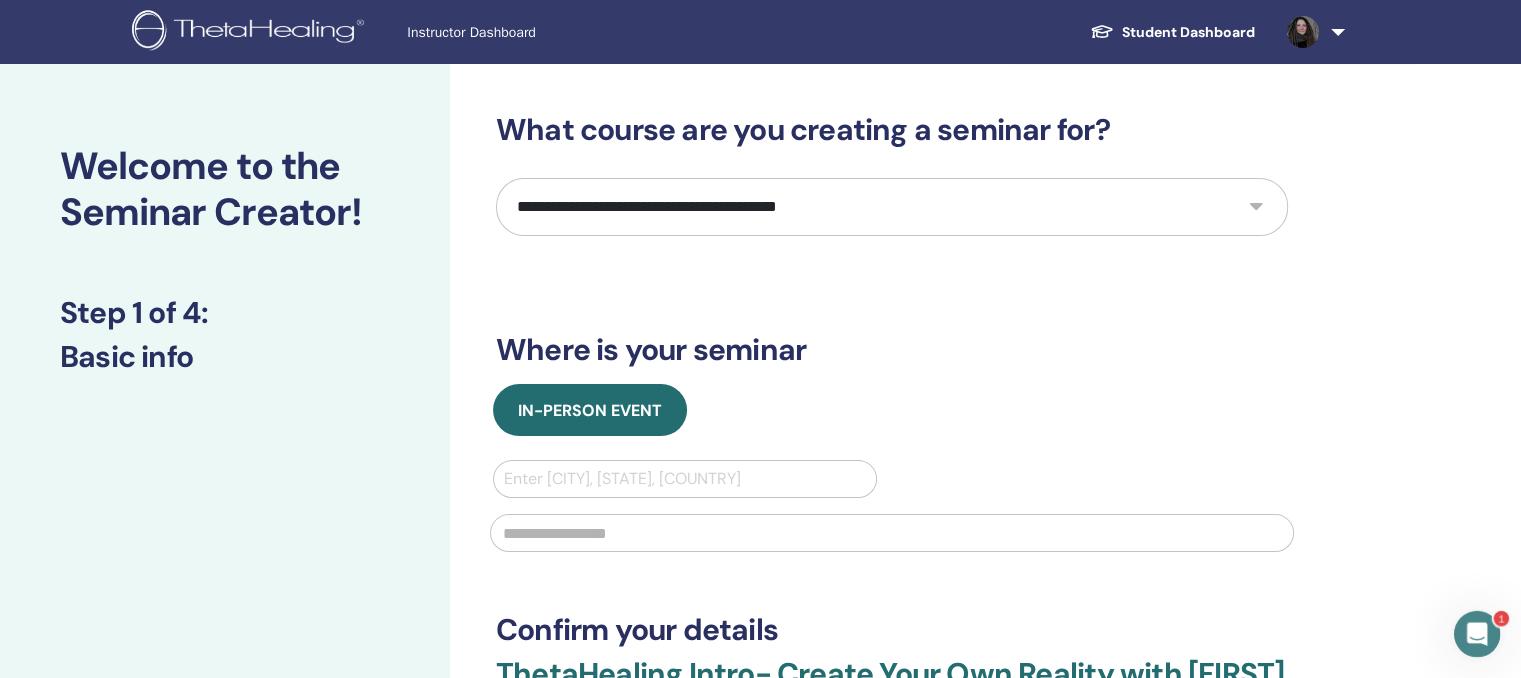 select on "*" 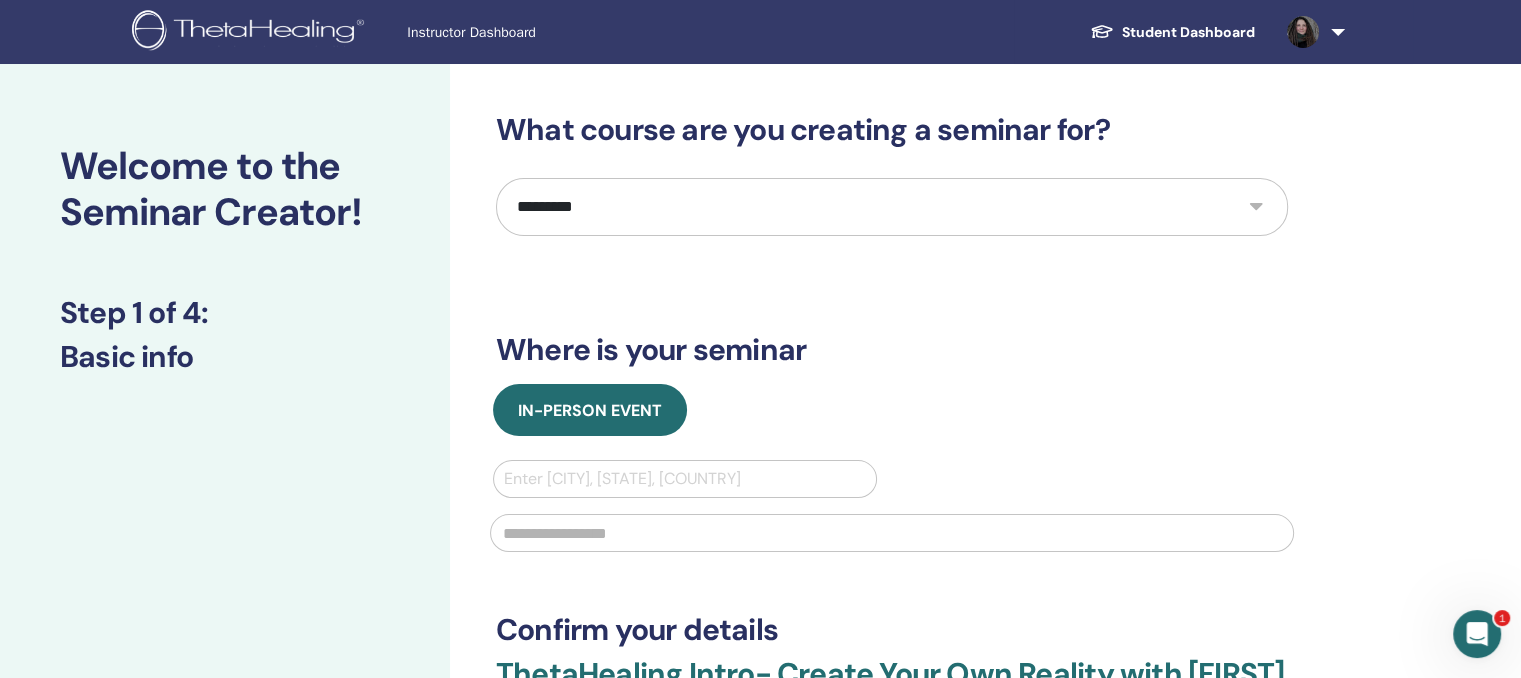 click on "**********" at bounding box center (892, 207) 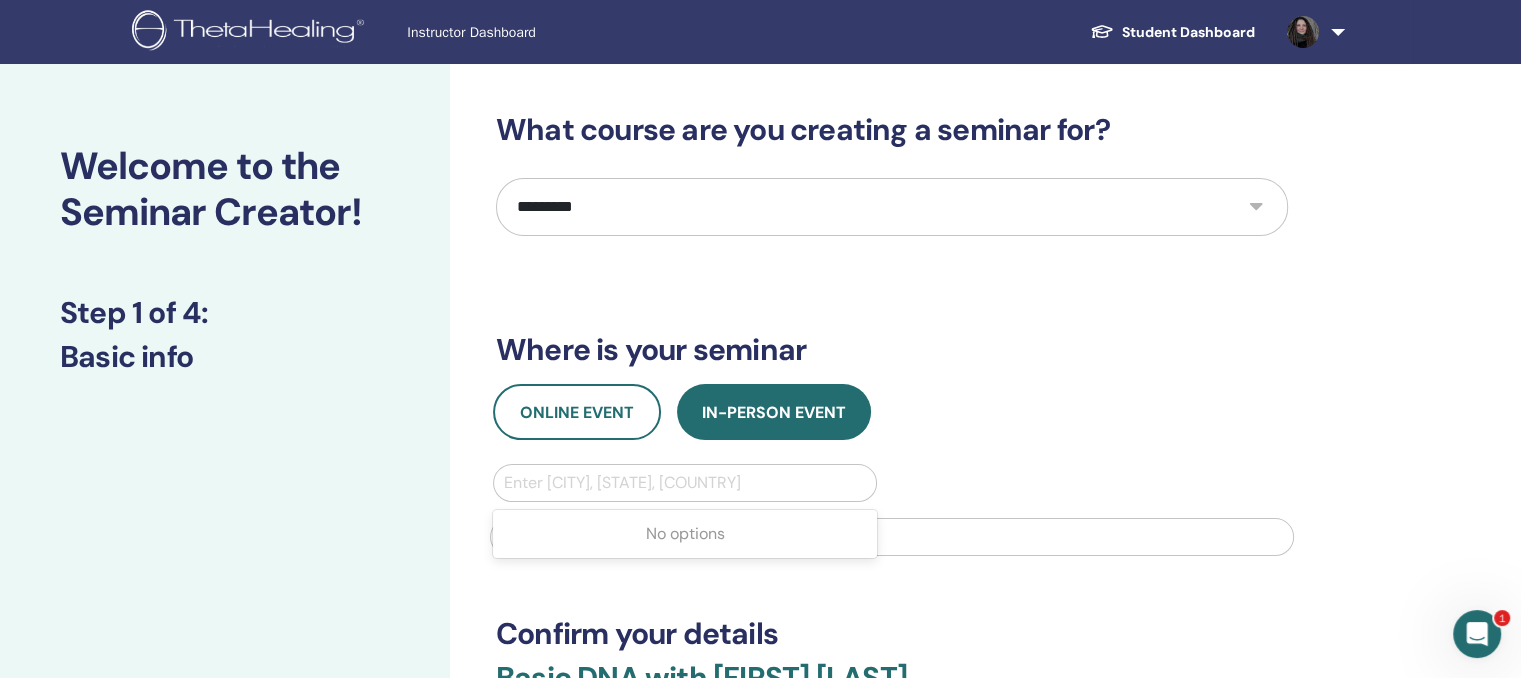click at bounding box center [685, 483] 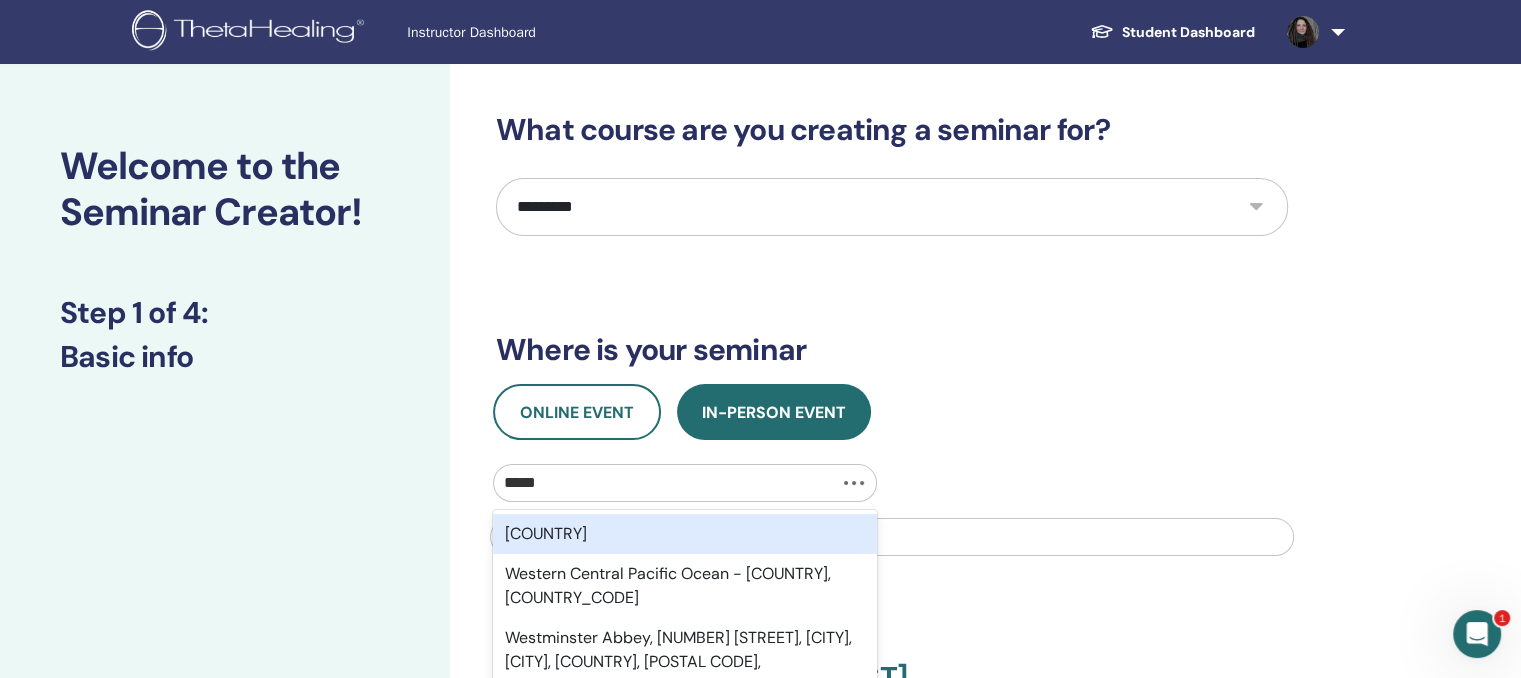 type on "******" 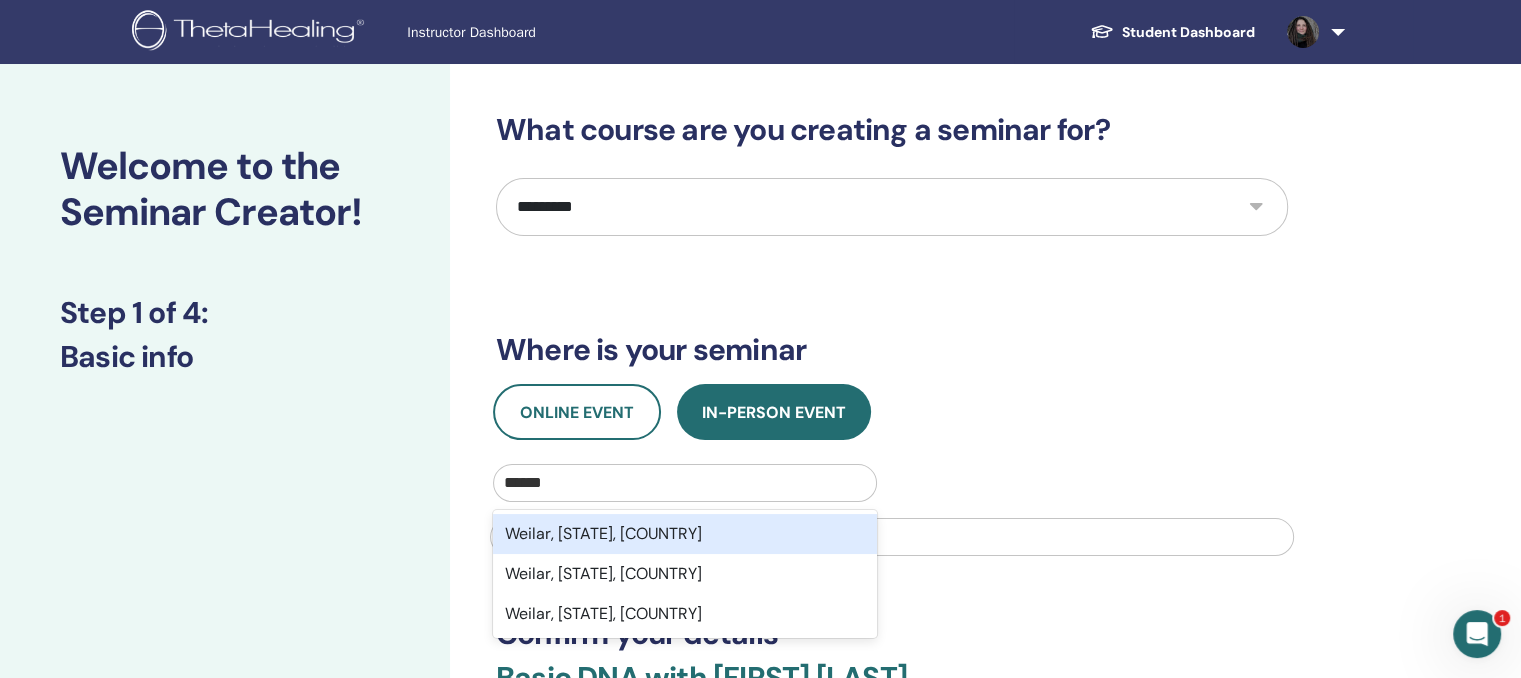 click on "Weilar, [STATE], [COUNTRY]" at bounding box center (685, 534) 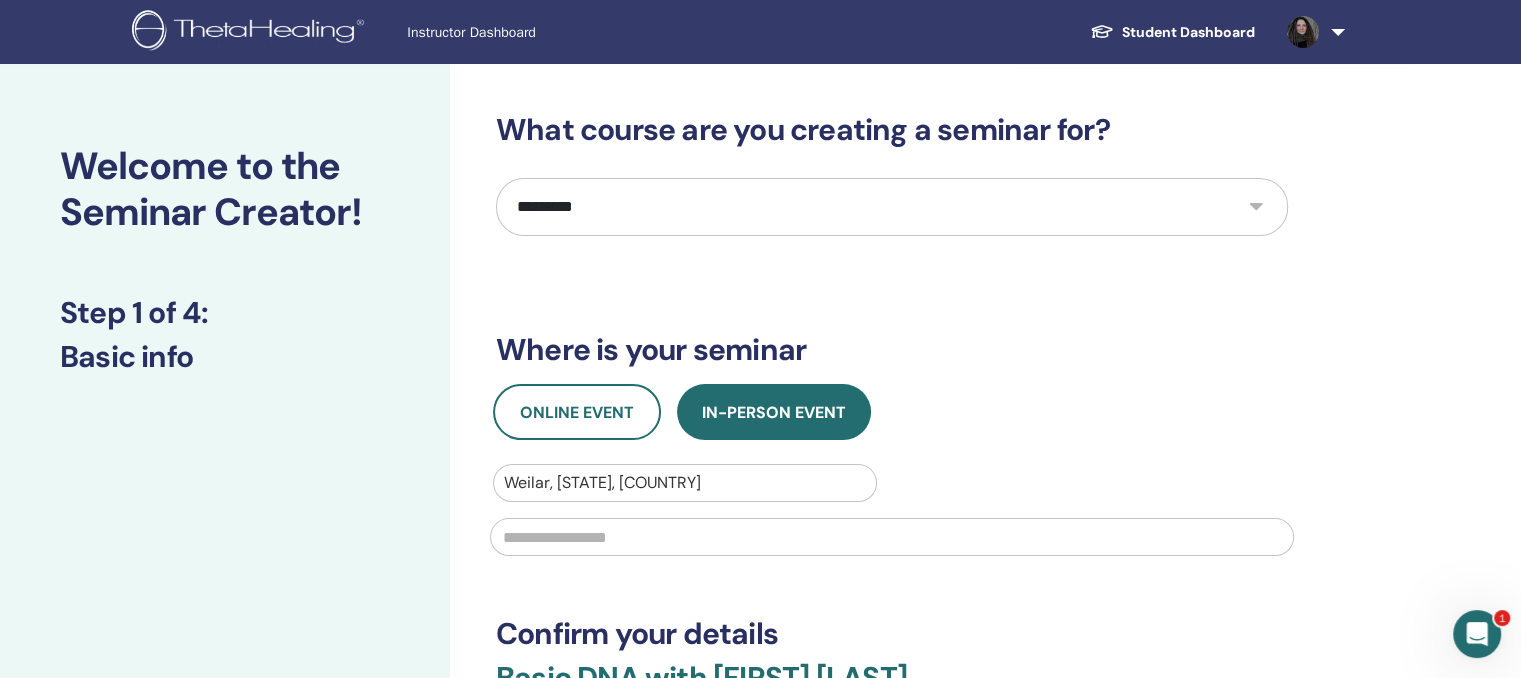 click at bounding box center (892, 537) 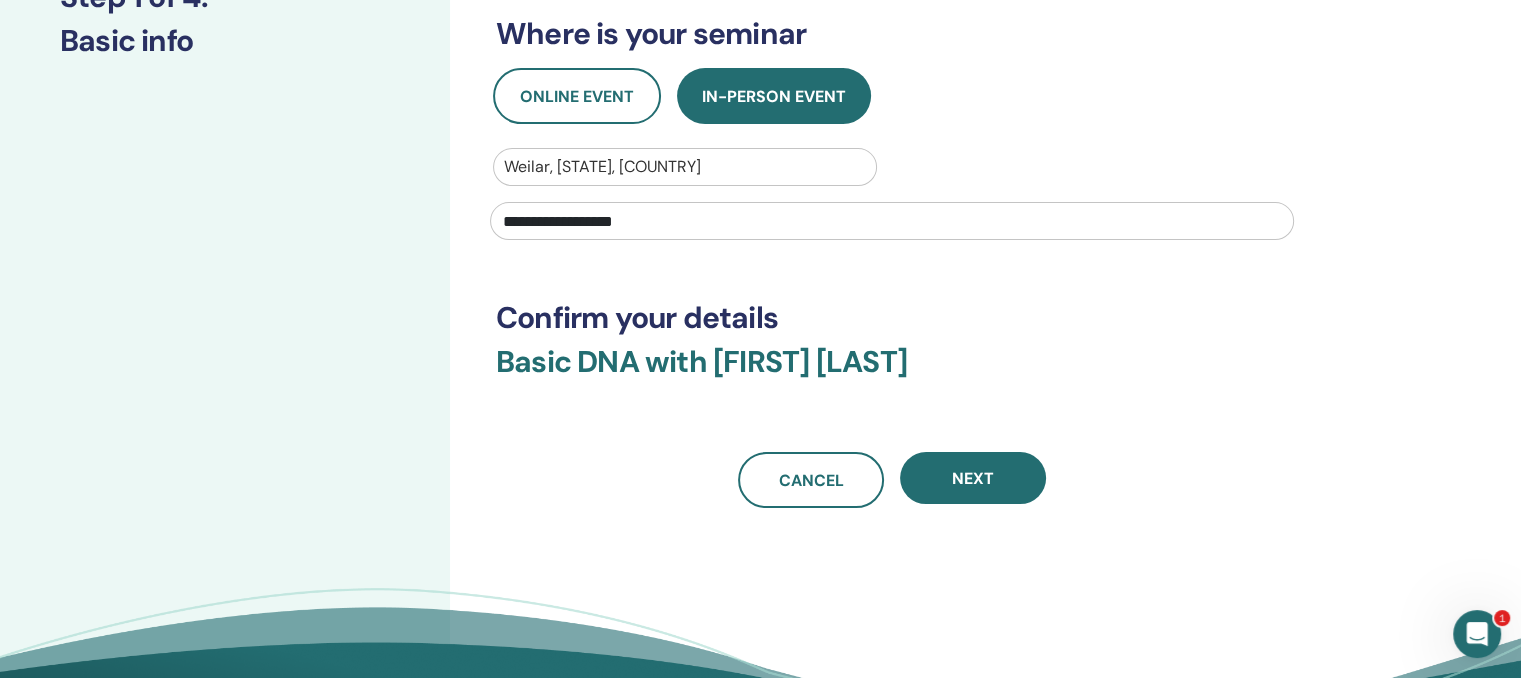 scroll, scrollTop: 324, scrollLeft: 0, axis: vertical 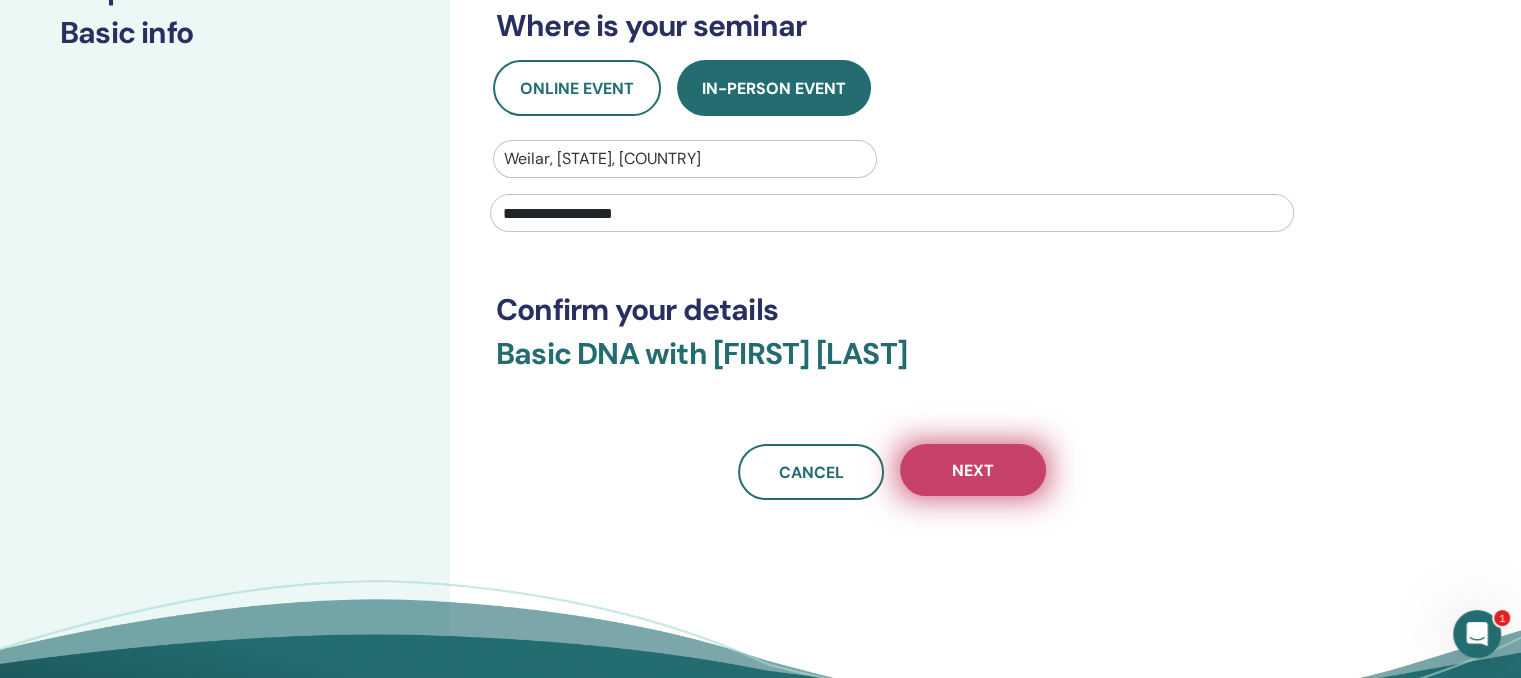 type on "**********" 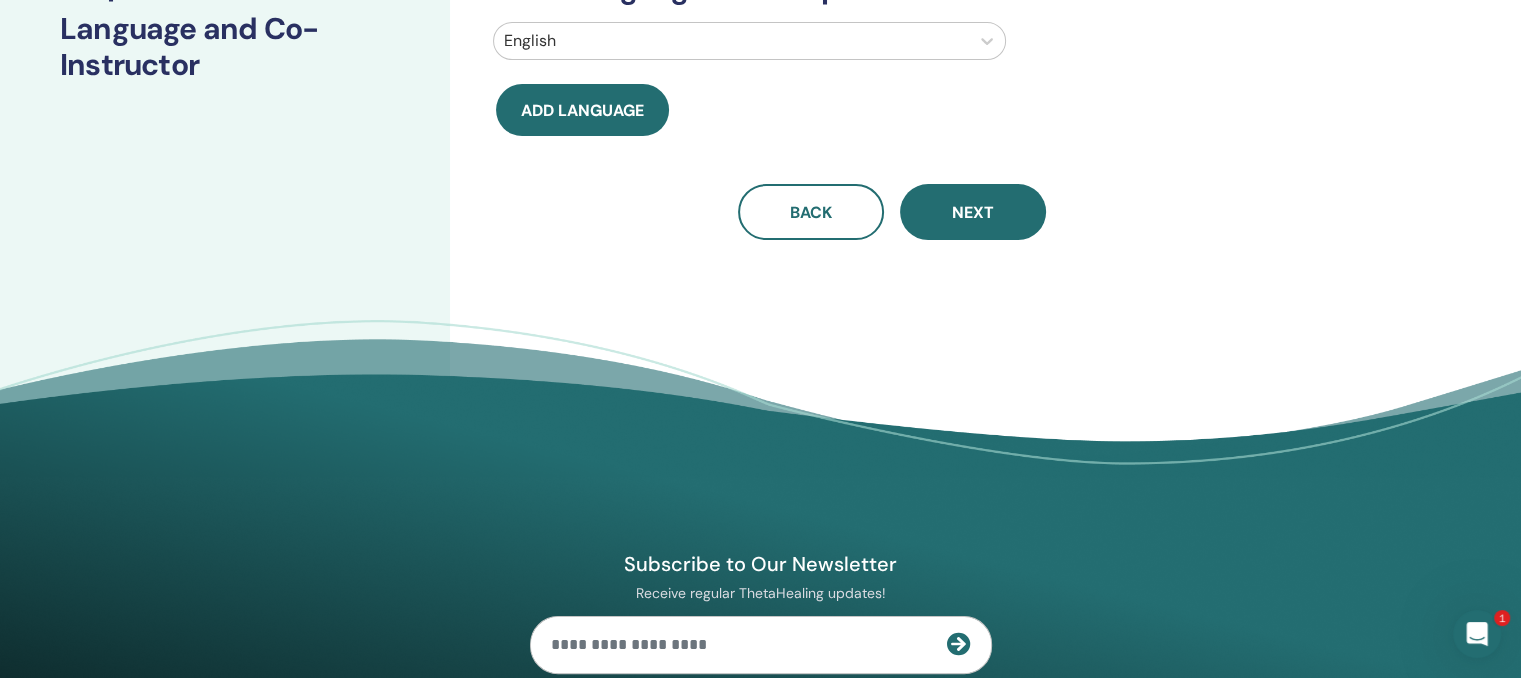 scroll, scrollTop: 328, scrollLeft: 0, axis: vertical 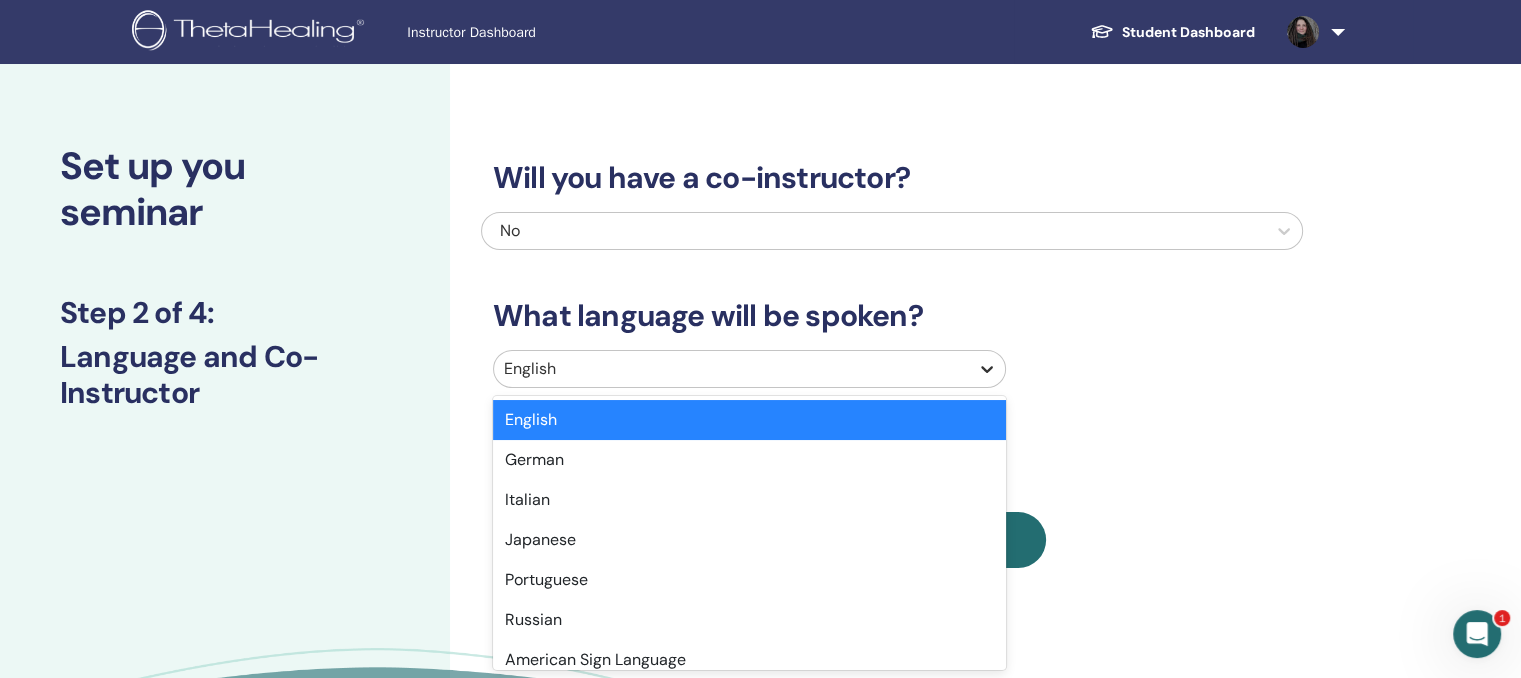 click 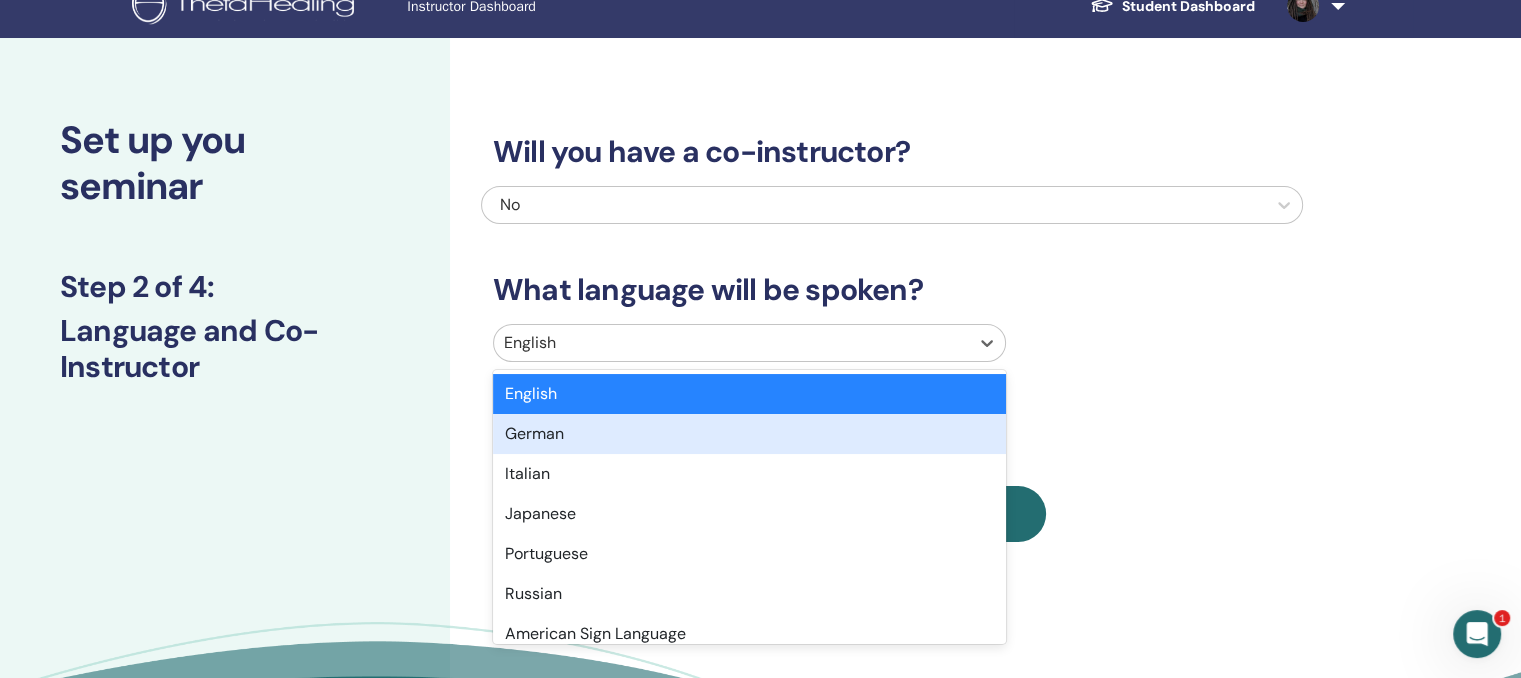 click on "German" at bounding box center [749, 434] 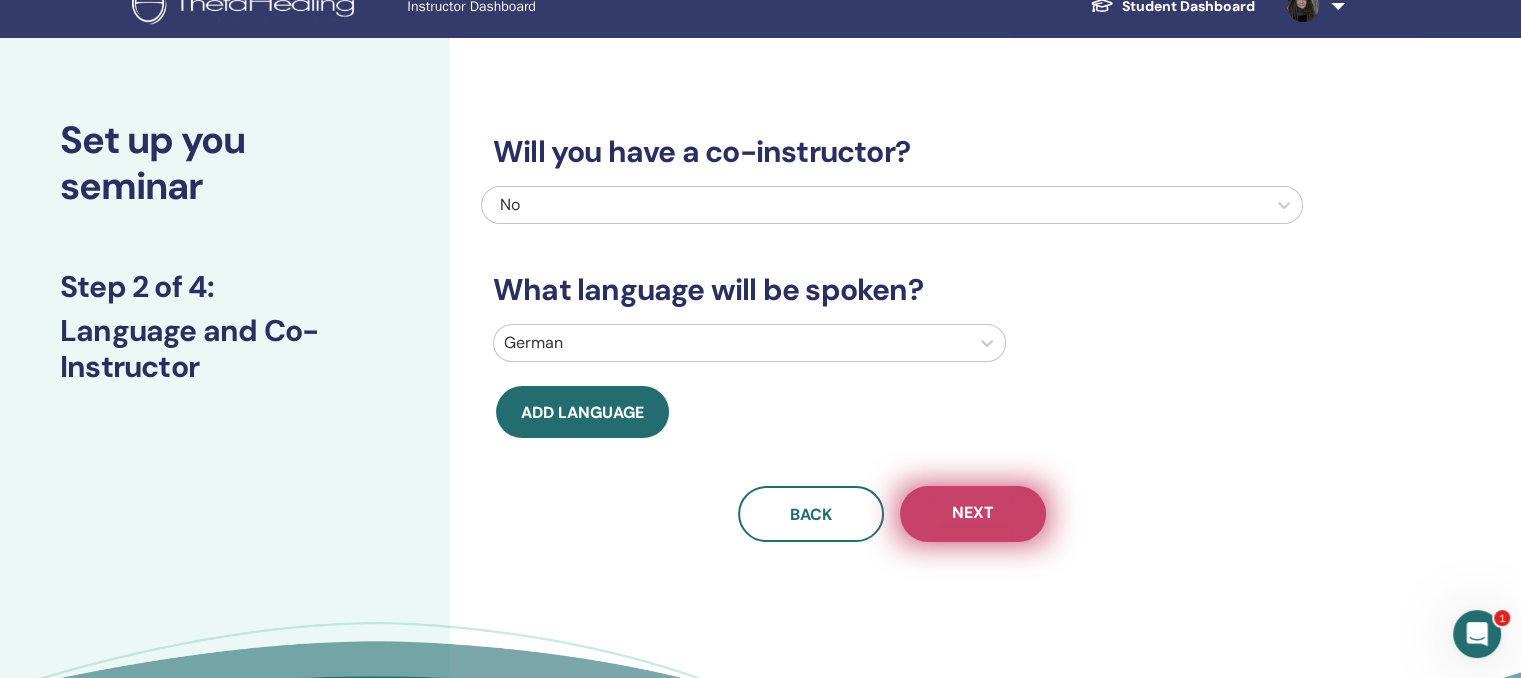 click on "Next" at bounding box center (973, 514) 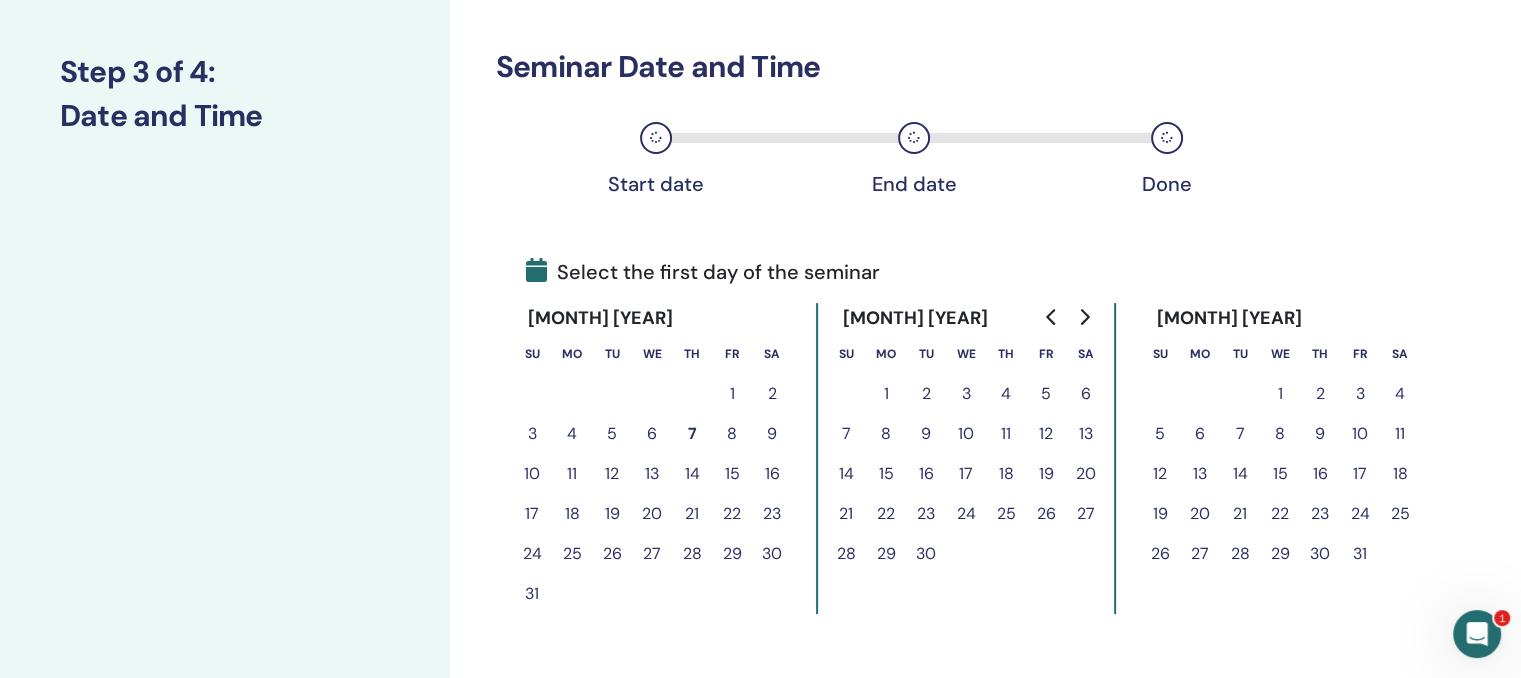 scroll, scrollTop: 295, scrollLeft: 0, axis: vertical 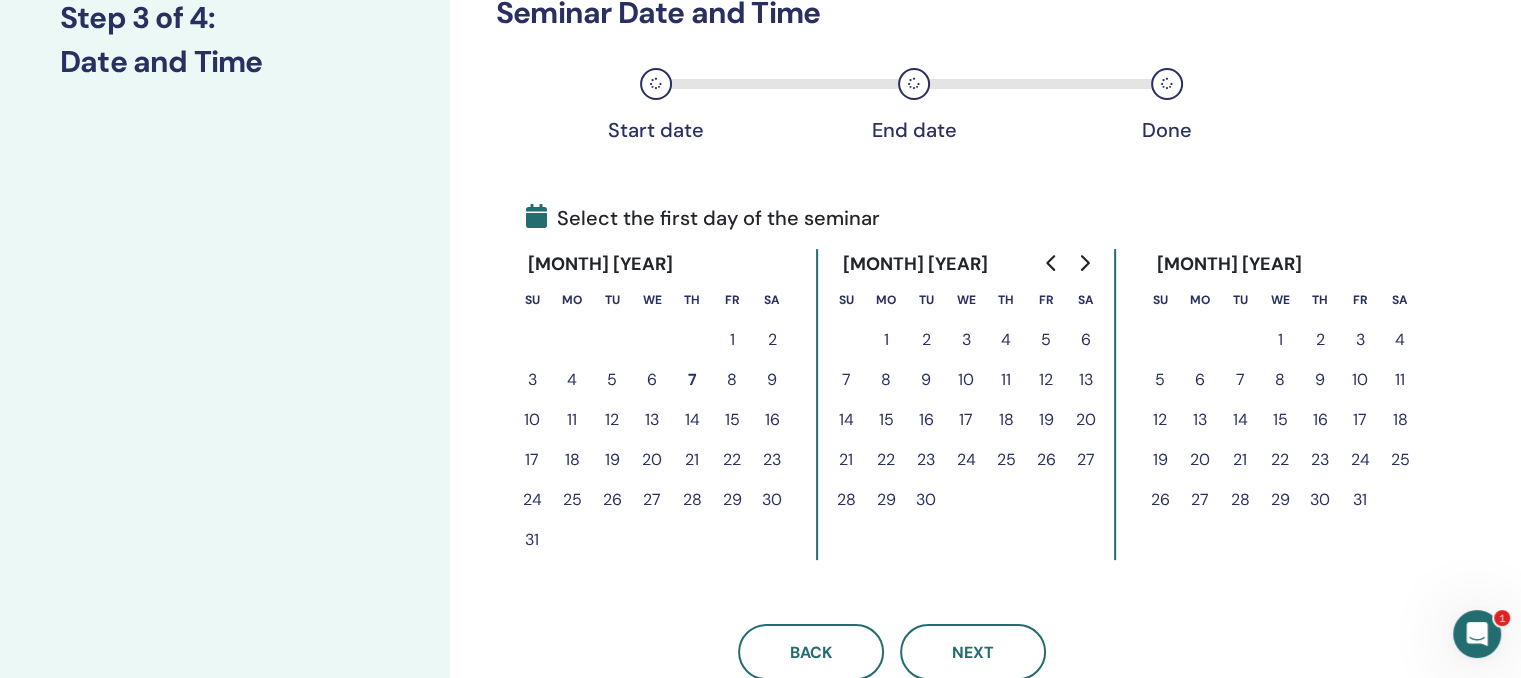 click on "11" at bounding box center [1400, 380] 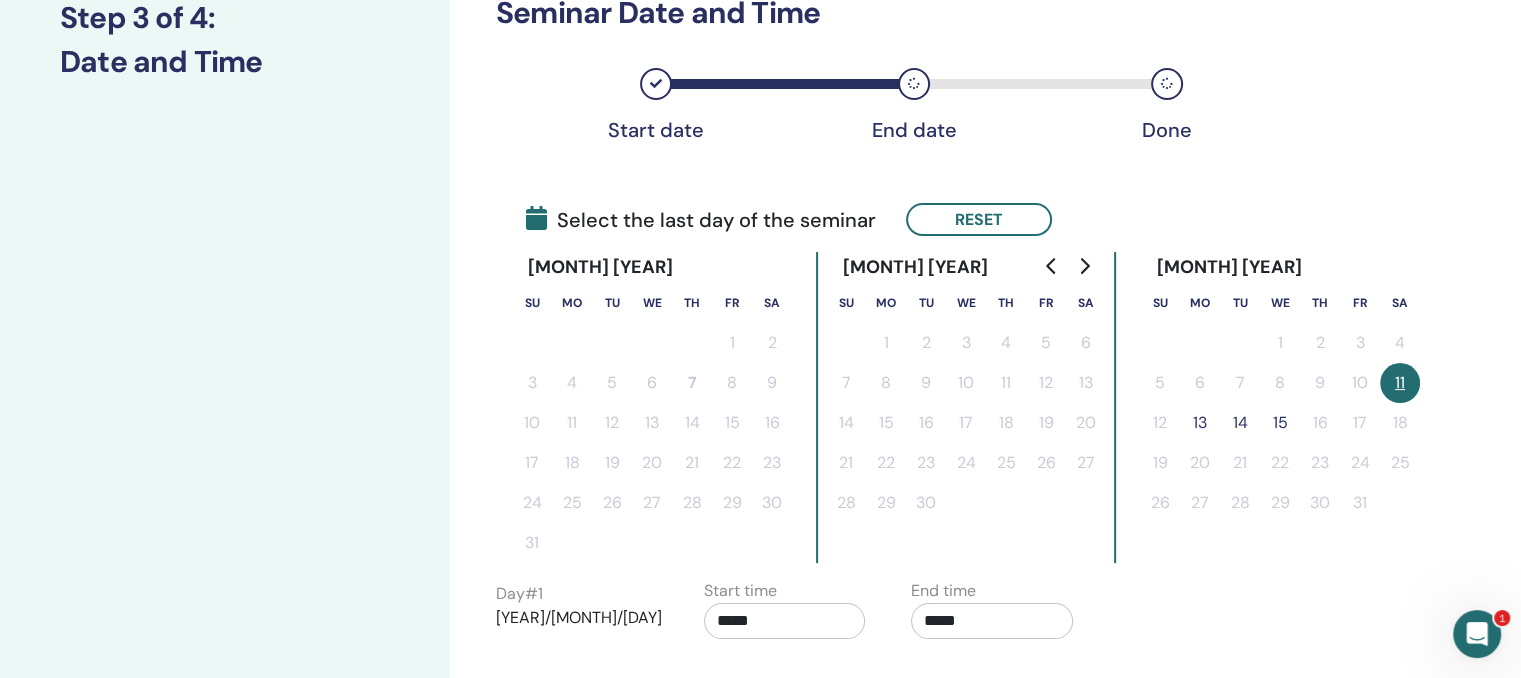 click on "14" at bounding box center (1240, 423) 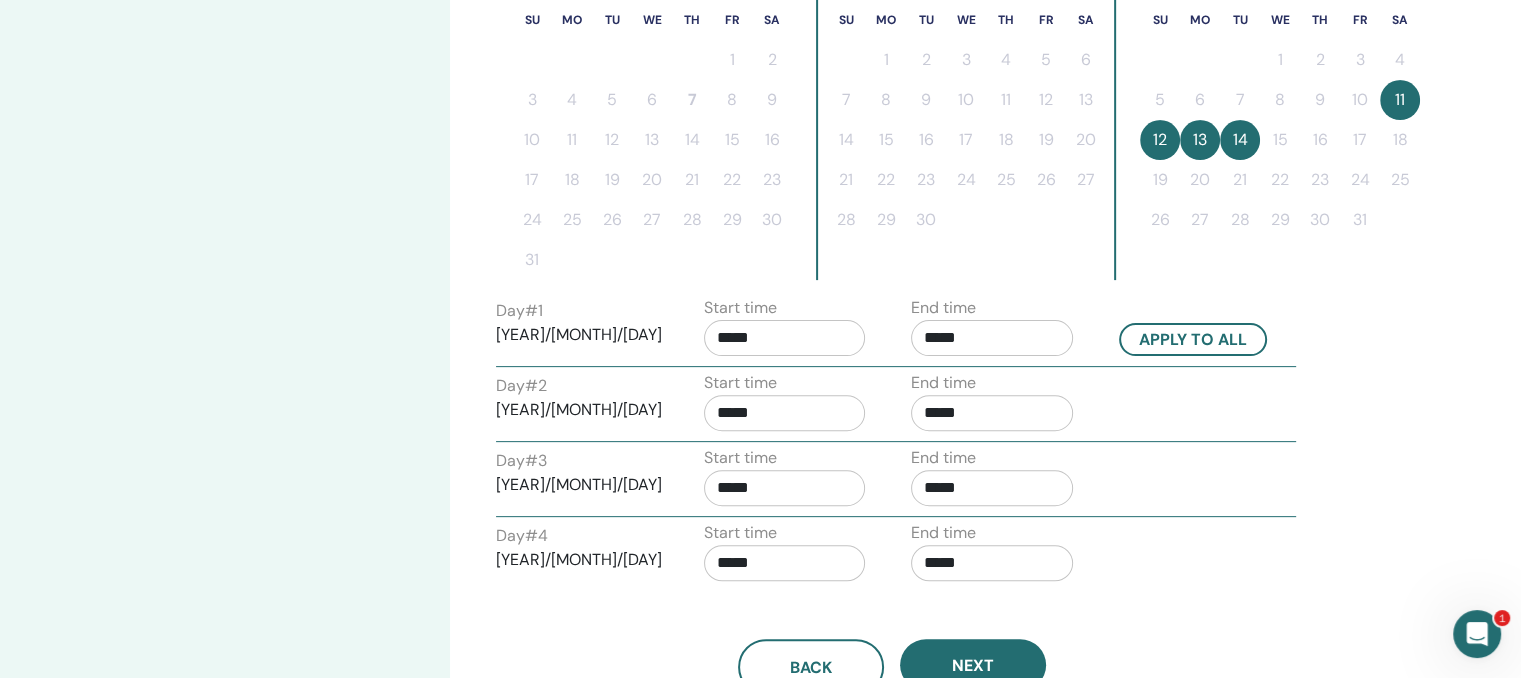 scroll, scrollTop: 585, scrollLeft: 0, axis: vertical 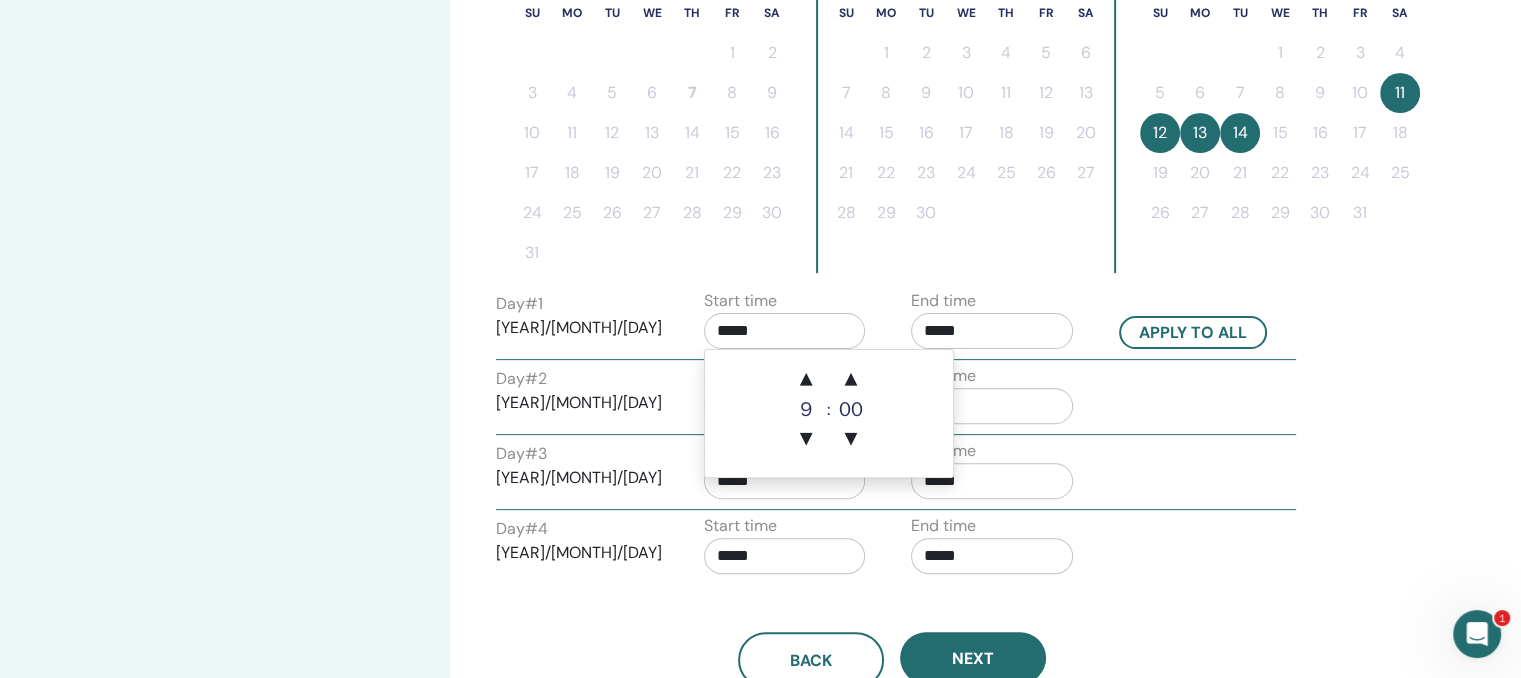 click on "*****" at bounding box center (785, 331) 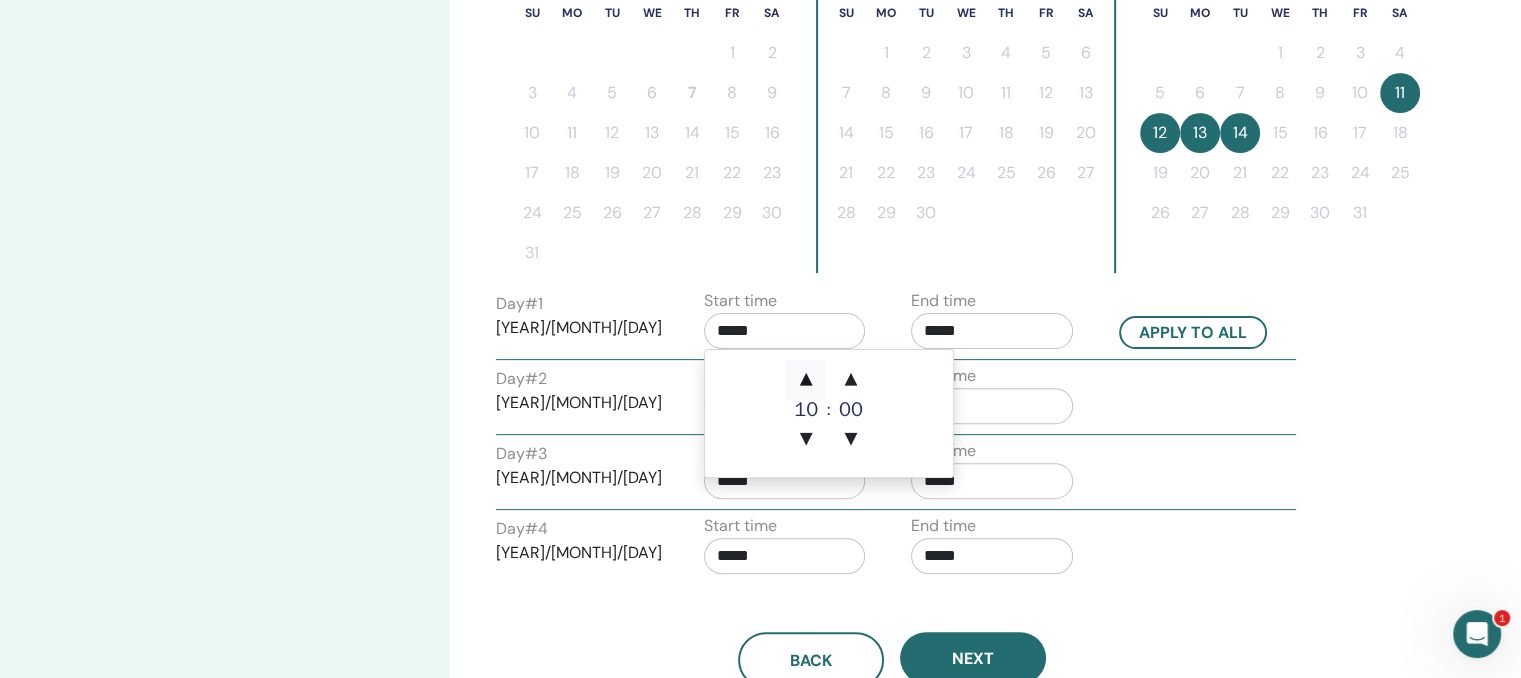 click on "▲" at bounding box center (806, 380) 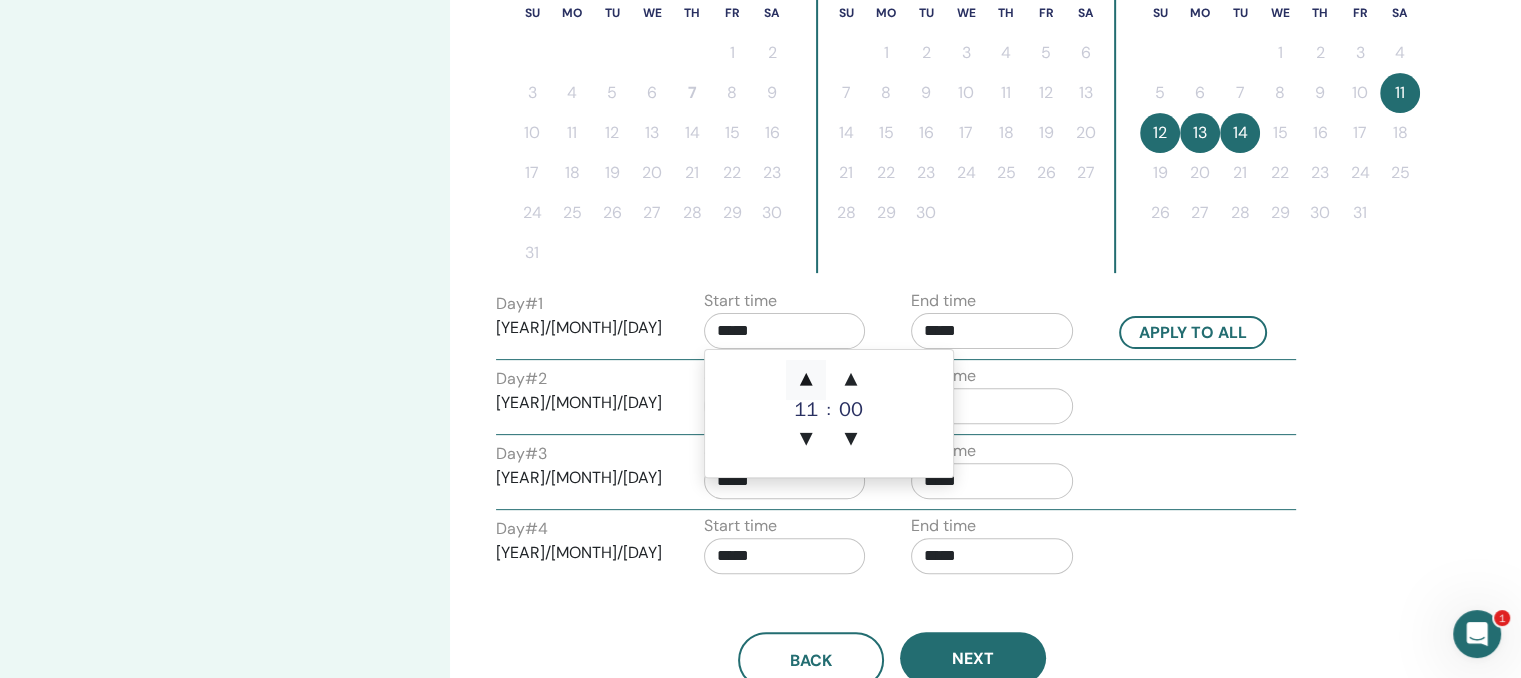 click on "▲" at bounding box center [806, 380] 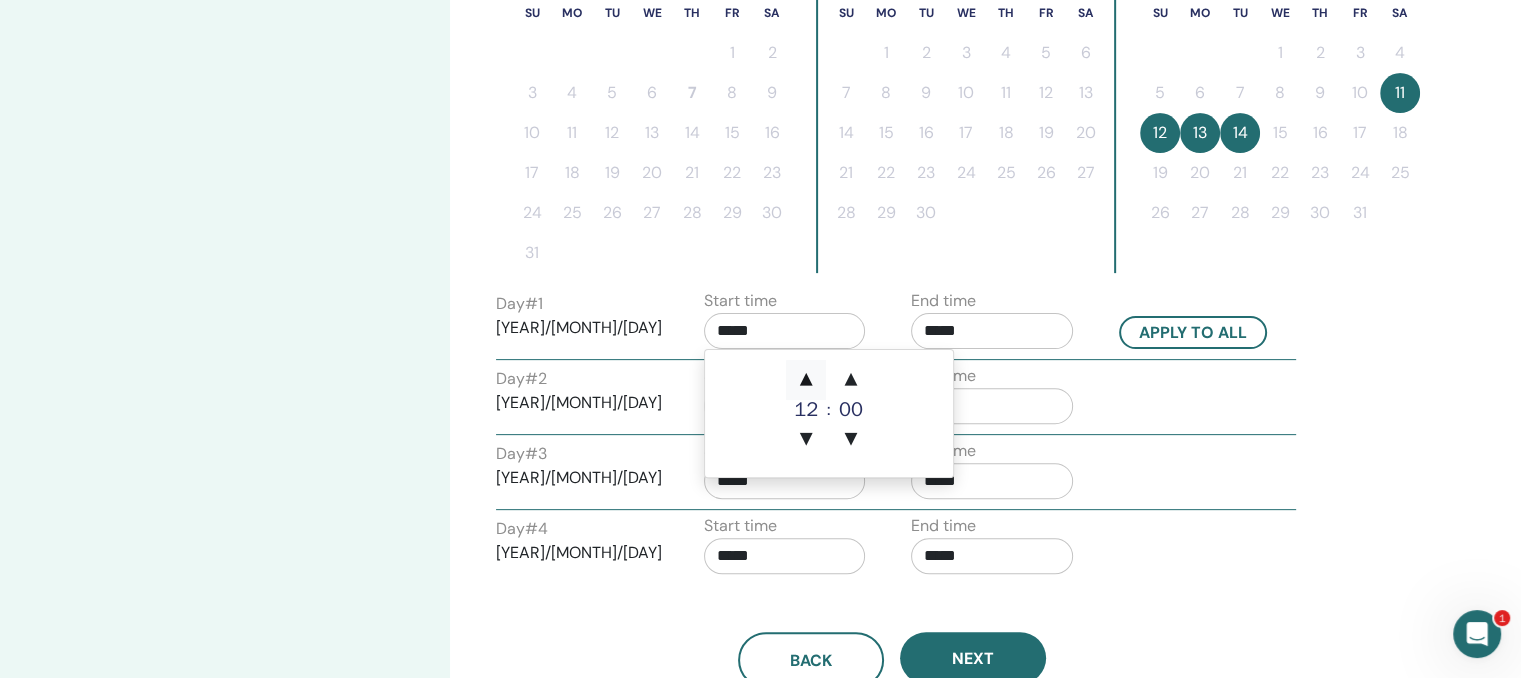 click on "▲" at bounding box center (806, 380) 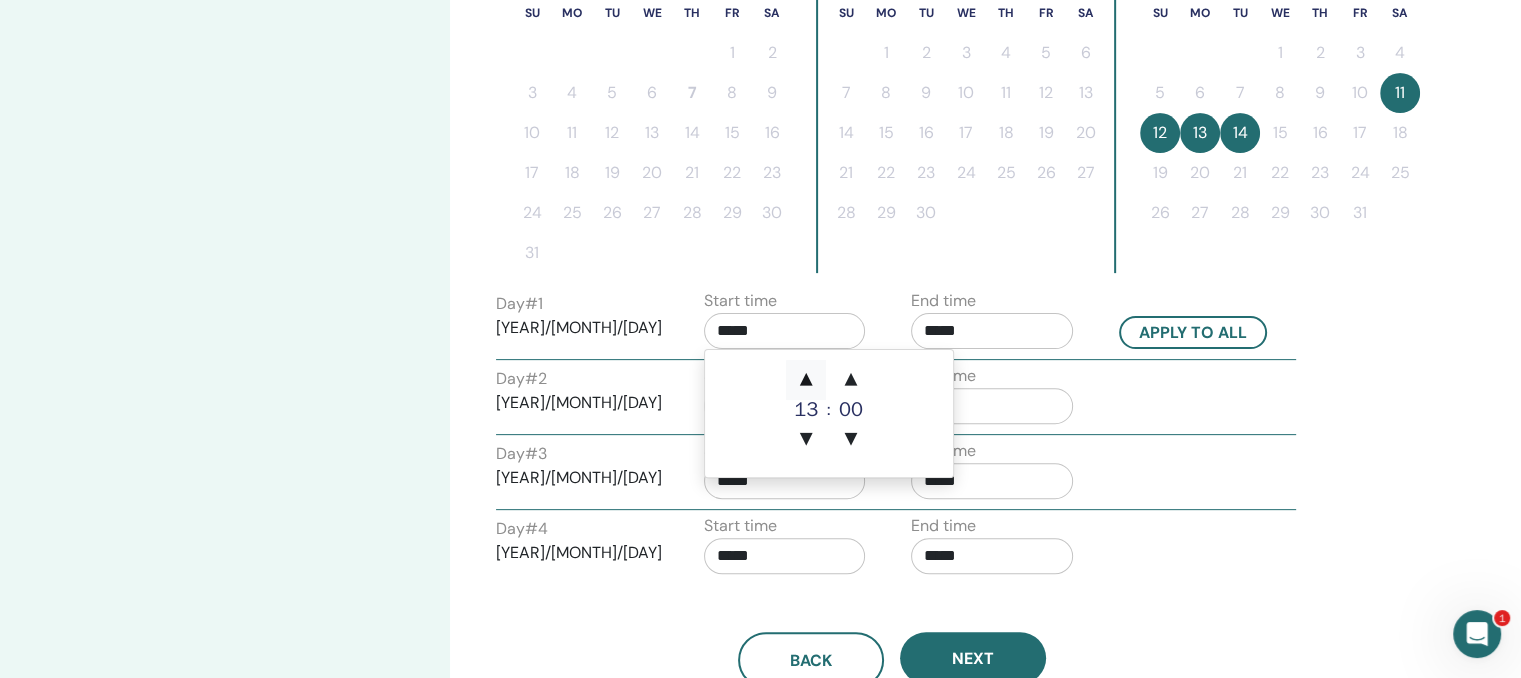 click on "▲" at bounding box center (806, 380) 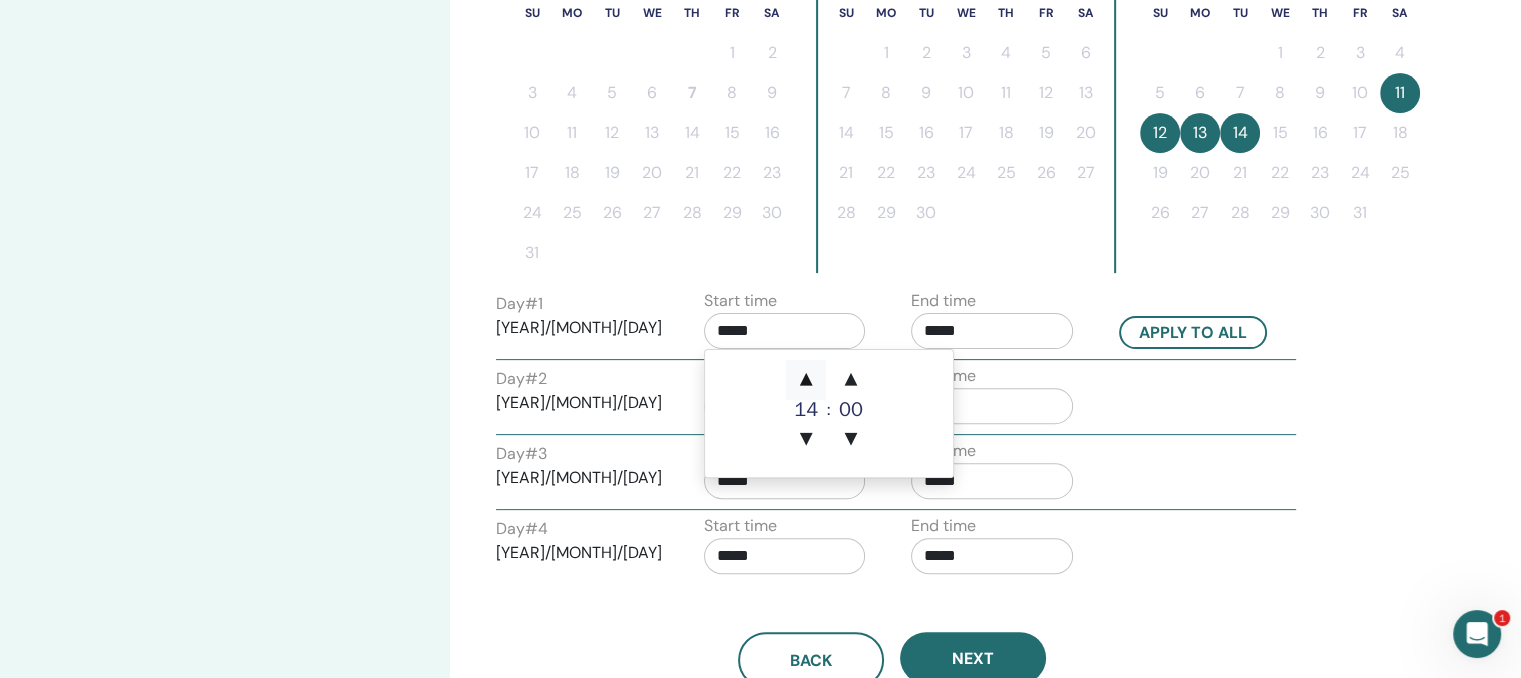 click on "▲" at bounding box center (806, 380) 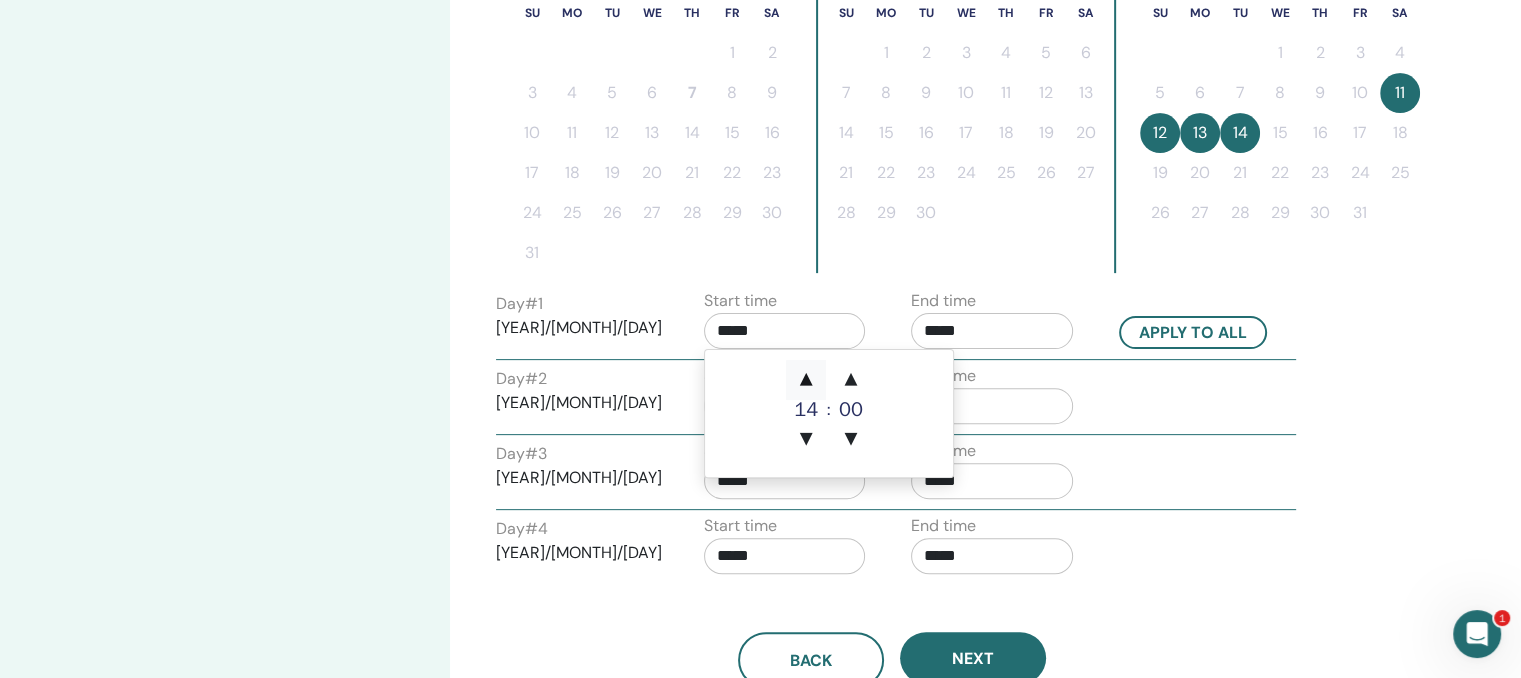 type on "*****" 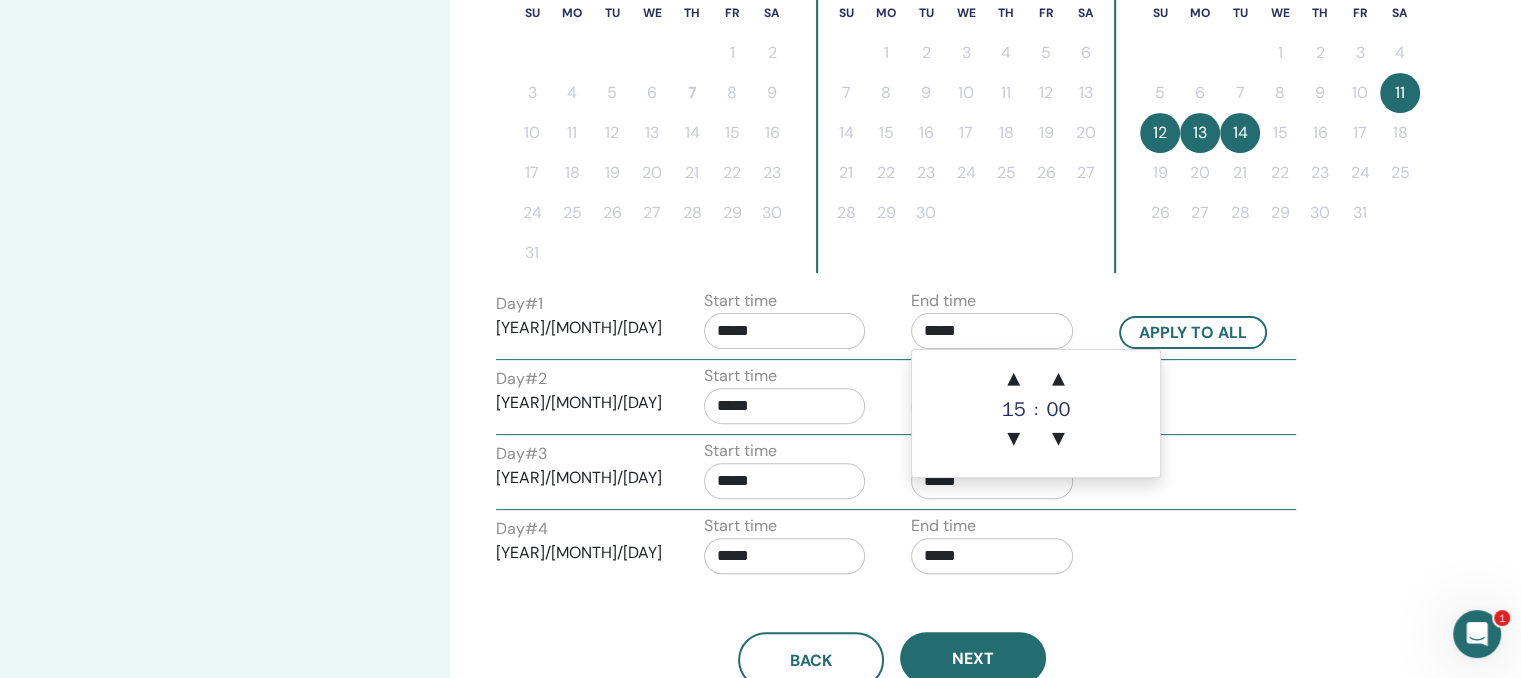 click on "*****" at bounding box center [992, 331] 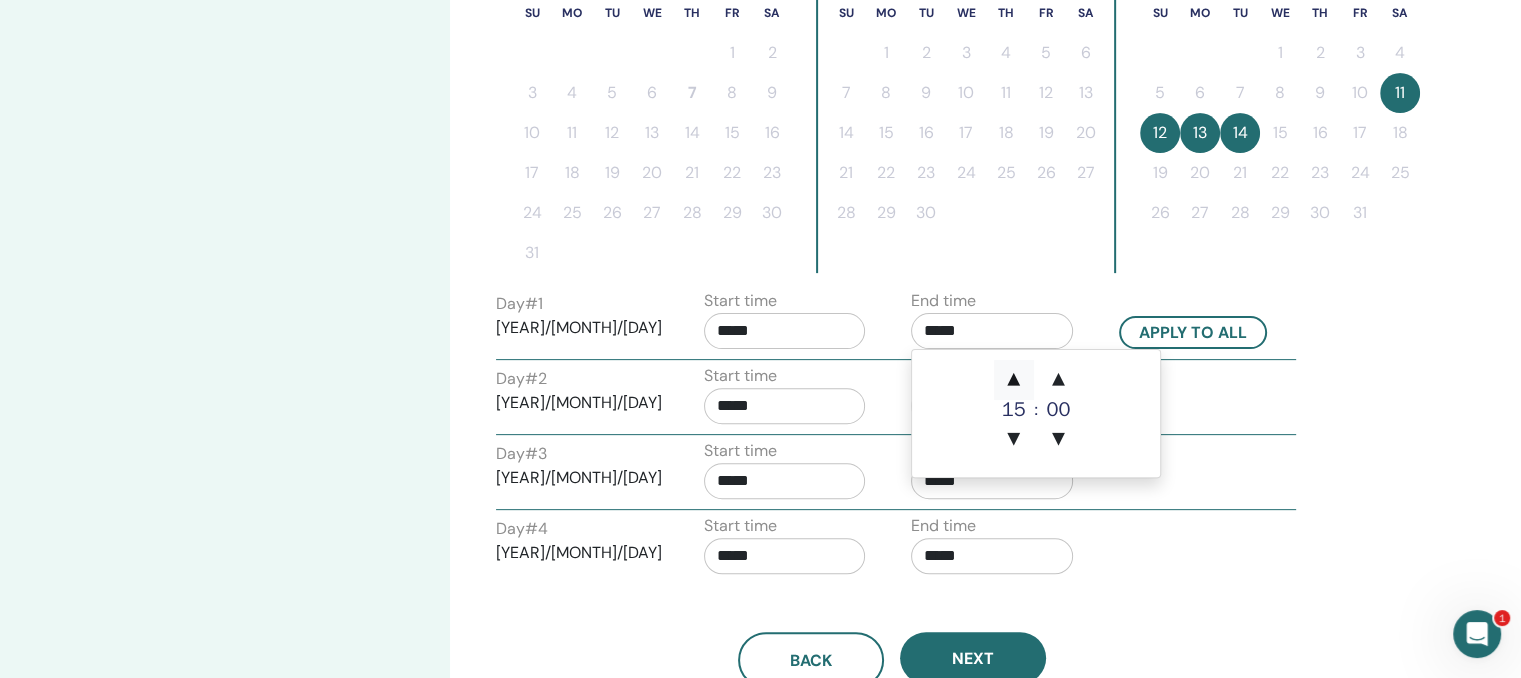 click on "▲" at bounding box center (1014, 380) 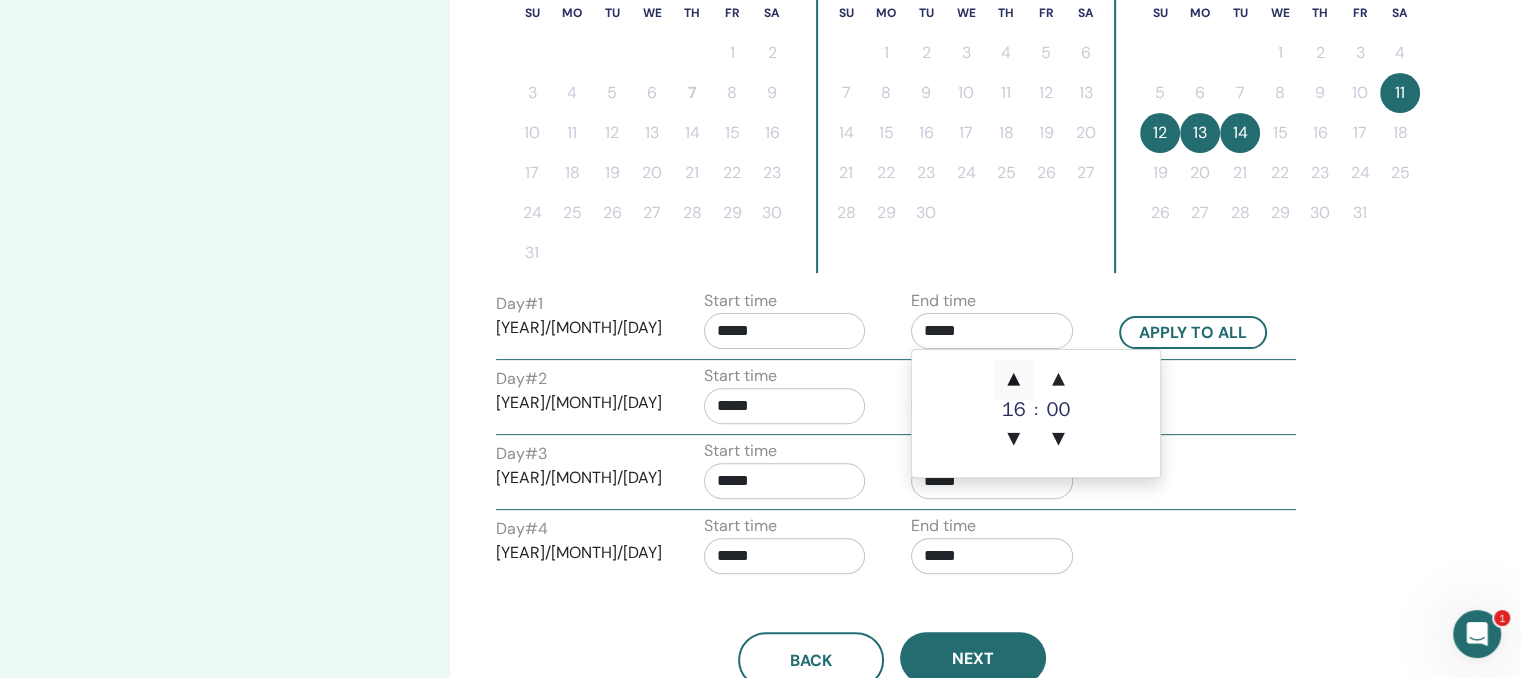 click on "▲" at bounding box center [1014, 380] 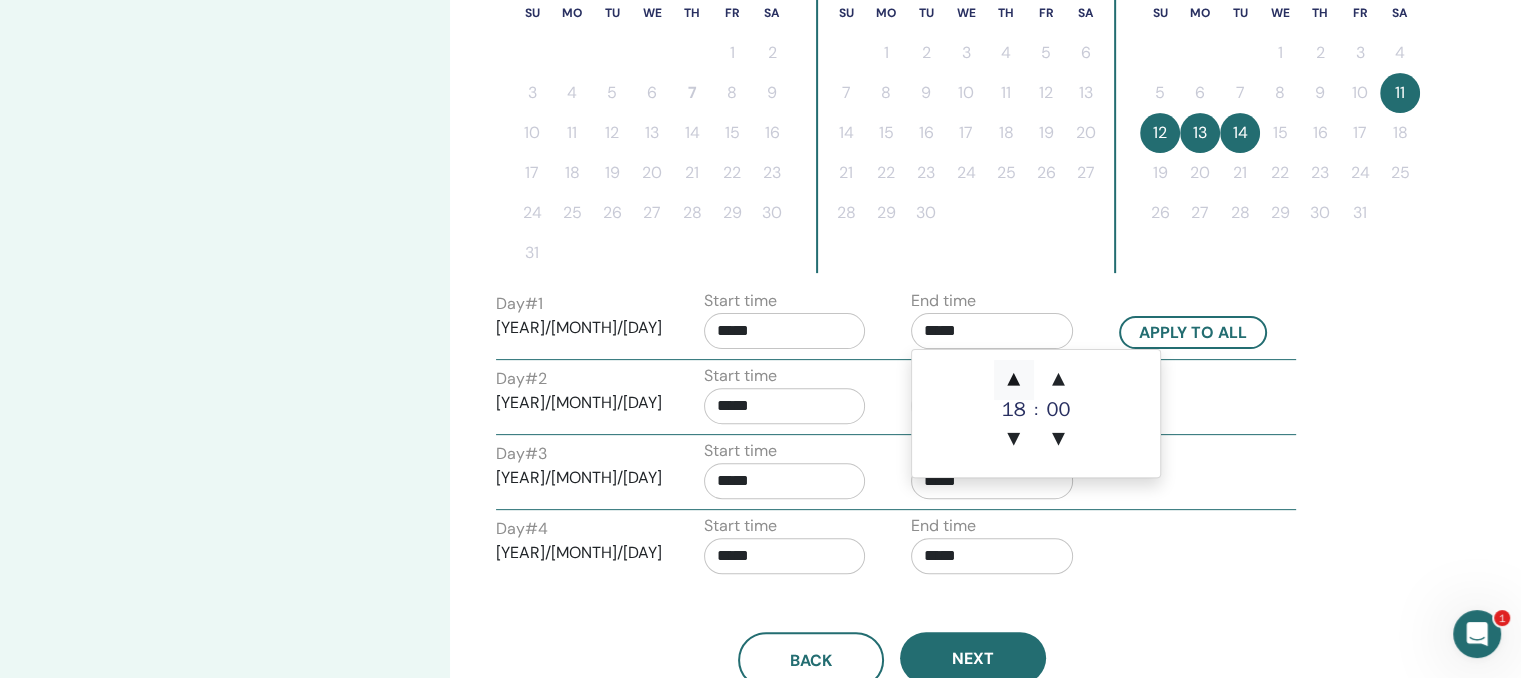 click on "▲" at bounding box center [1014, 380] 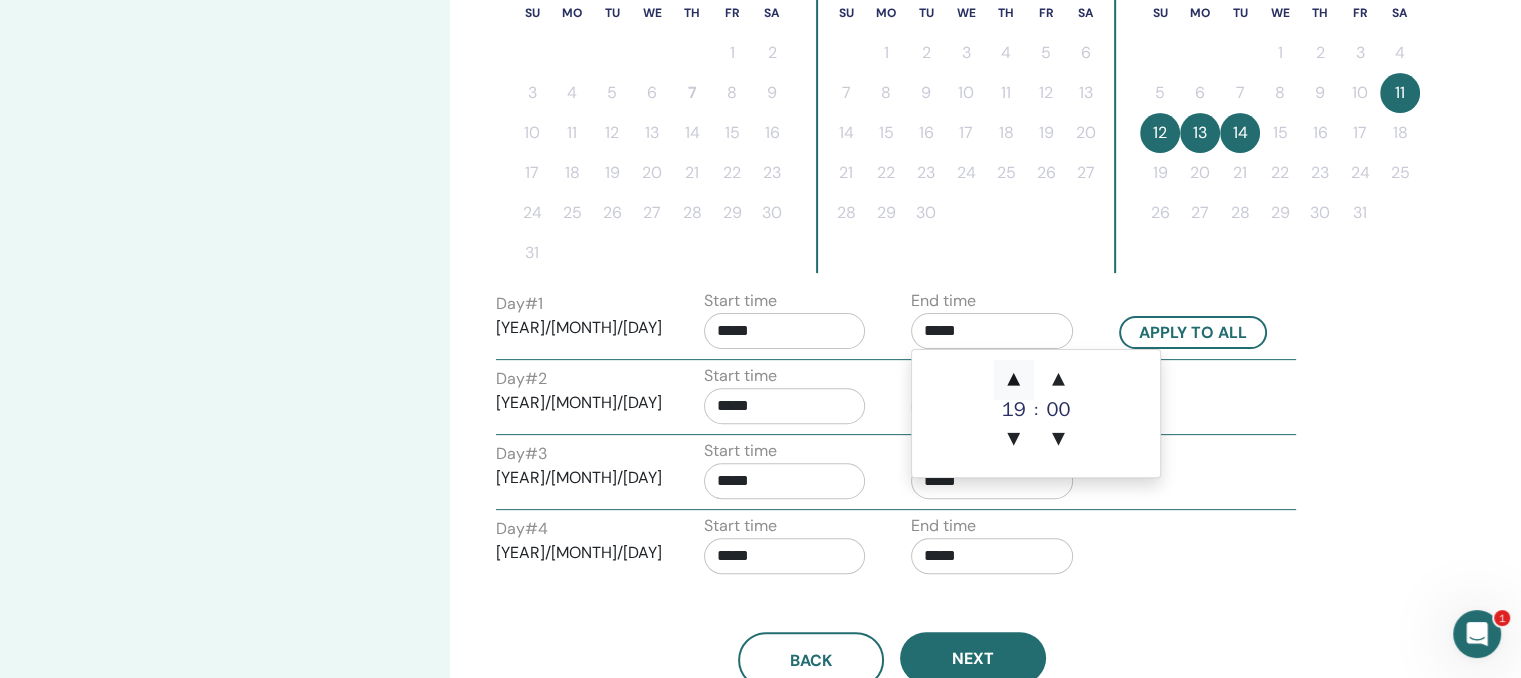 click on "▲" at bounding box center [1014, 380] 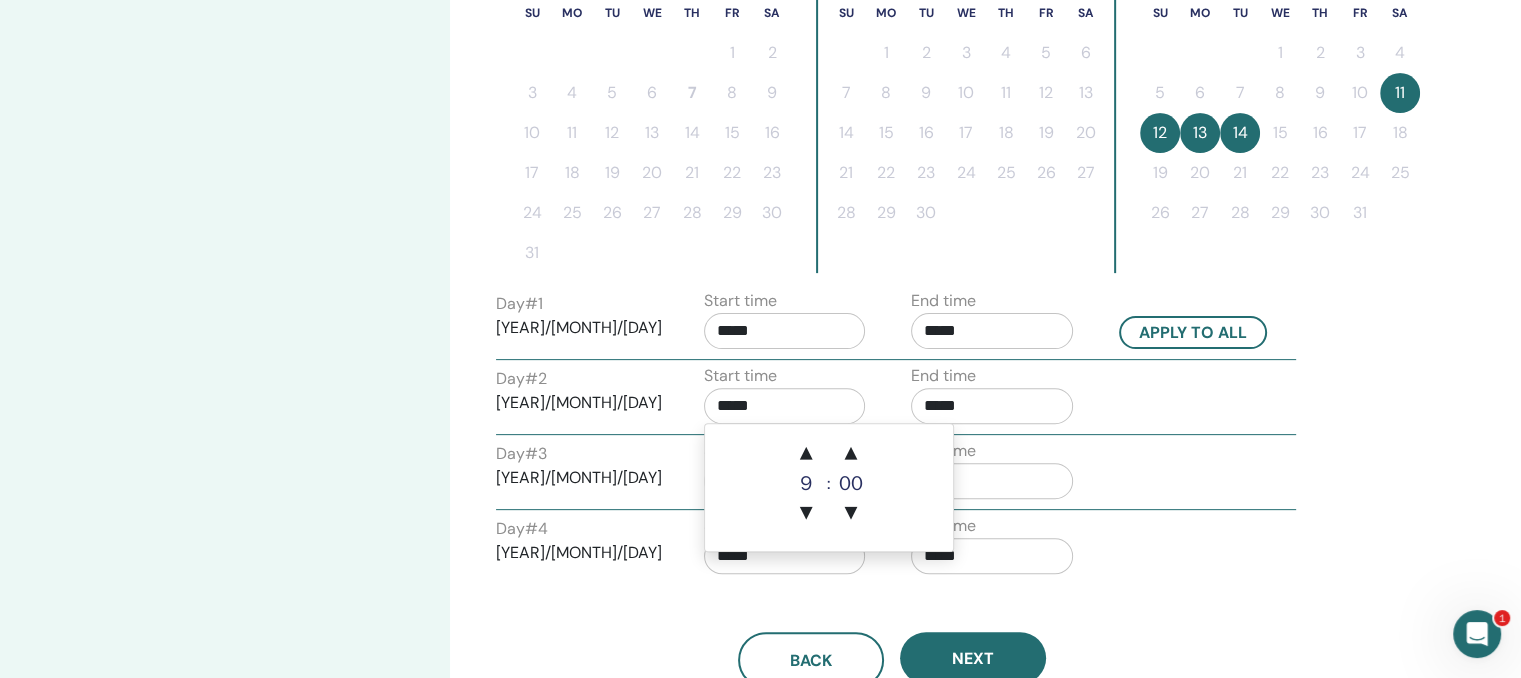 click on "*****" at bounding box center (785, 406) 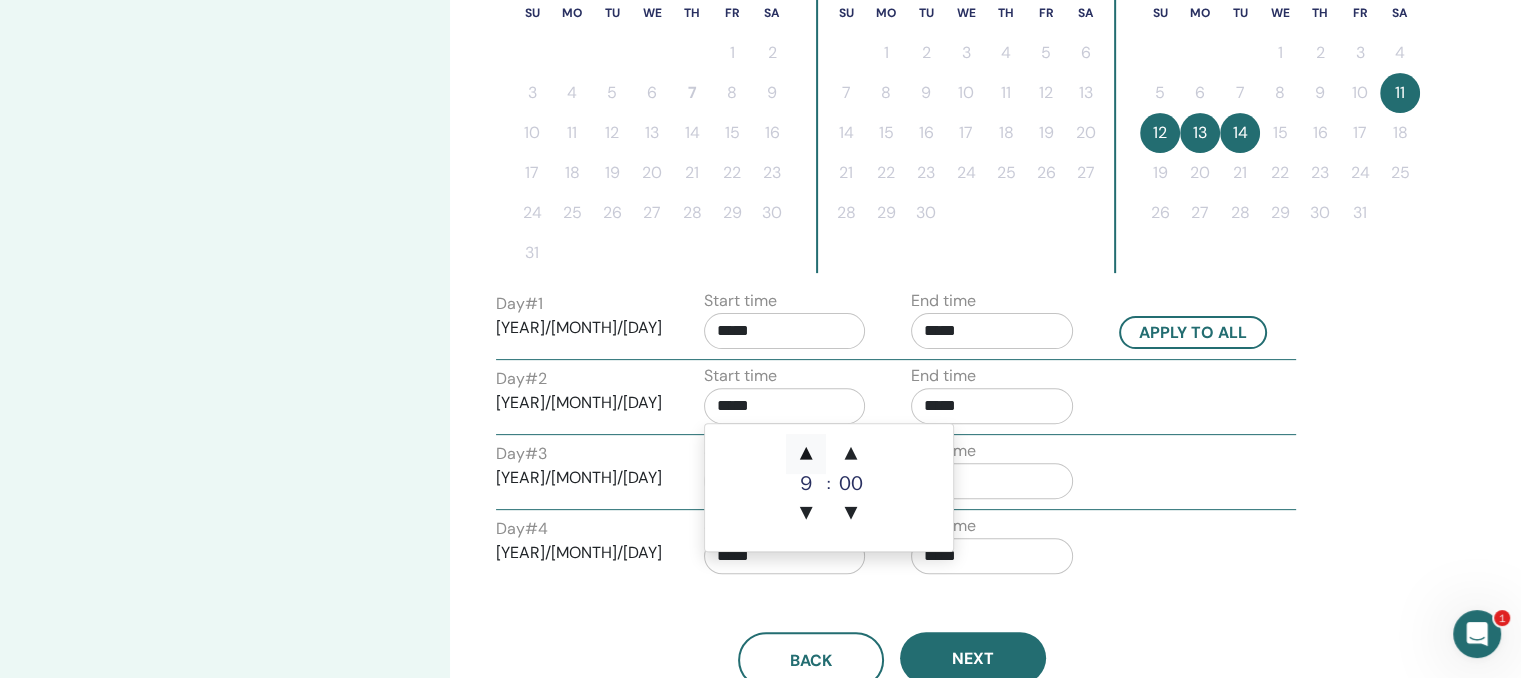 click on "▲" at bounding box center (806, 454) 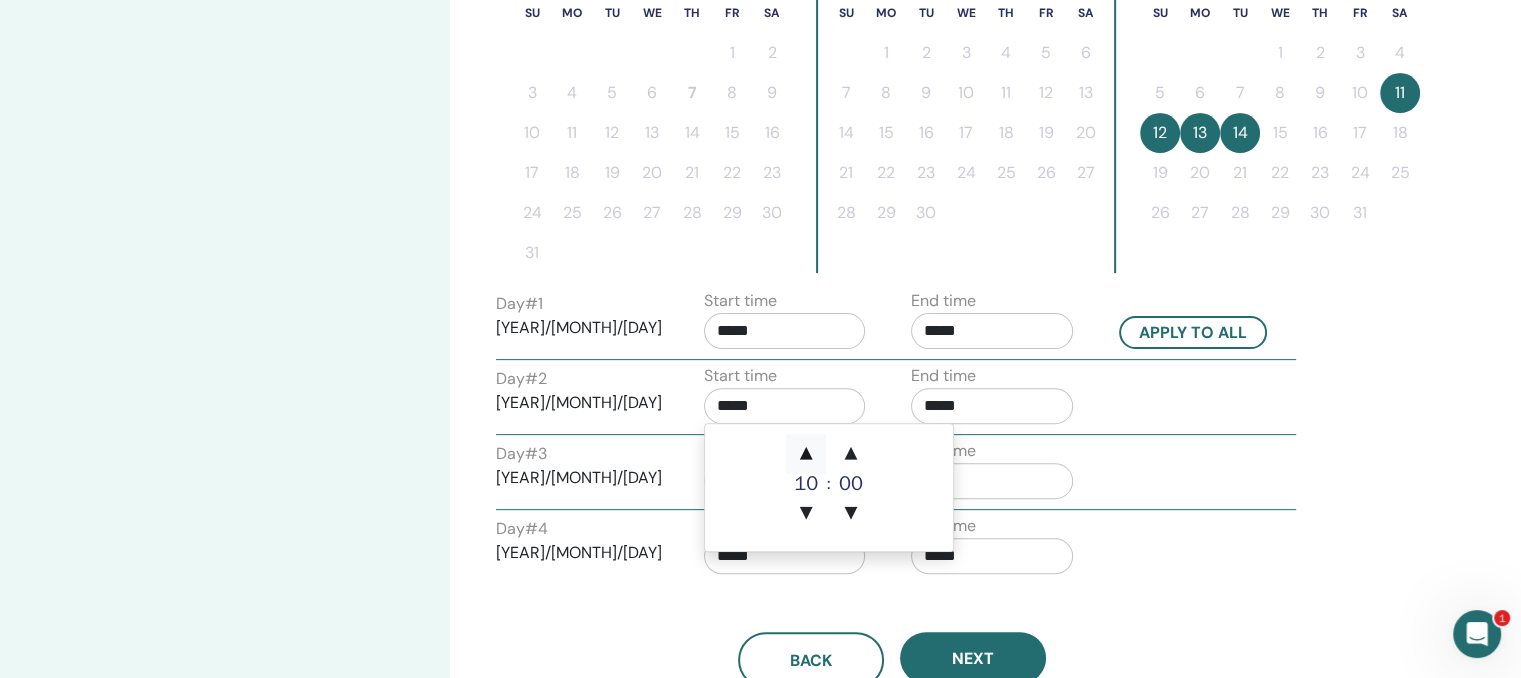 click on "▲" at bounding box center [806, 454] 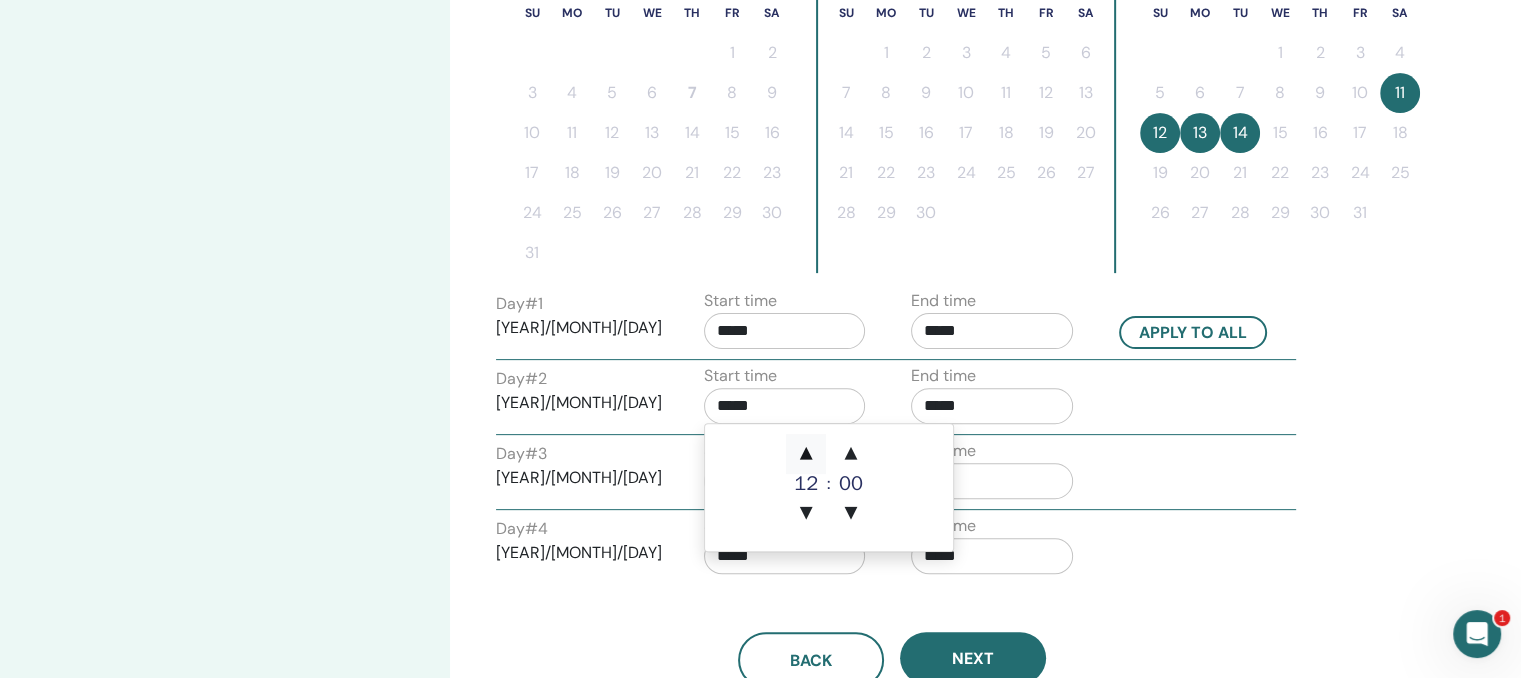 click on "▲" at bounding box center [806, 454] 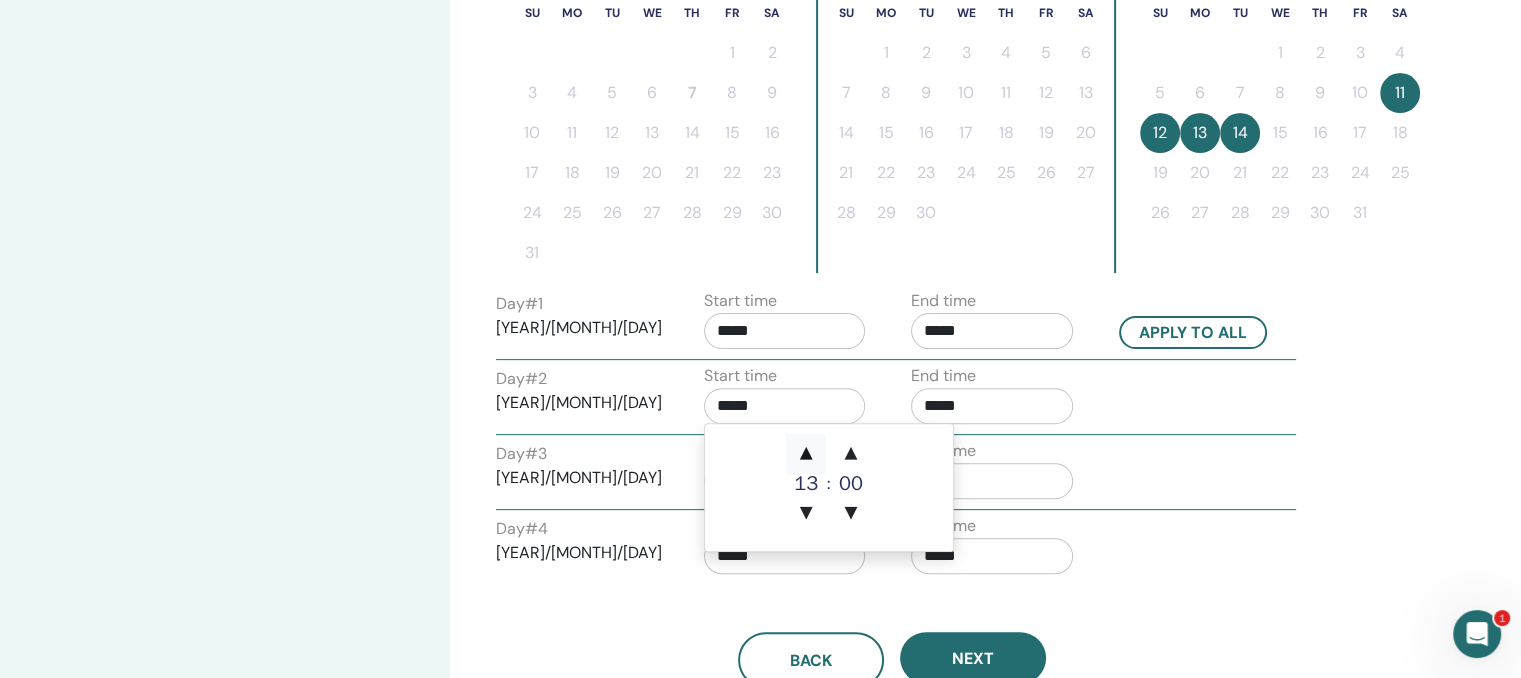 click on "▲" at bounding box center [806, 454] 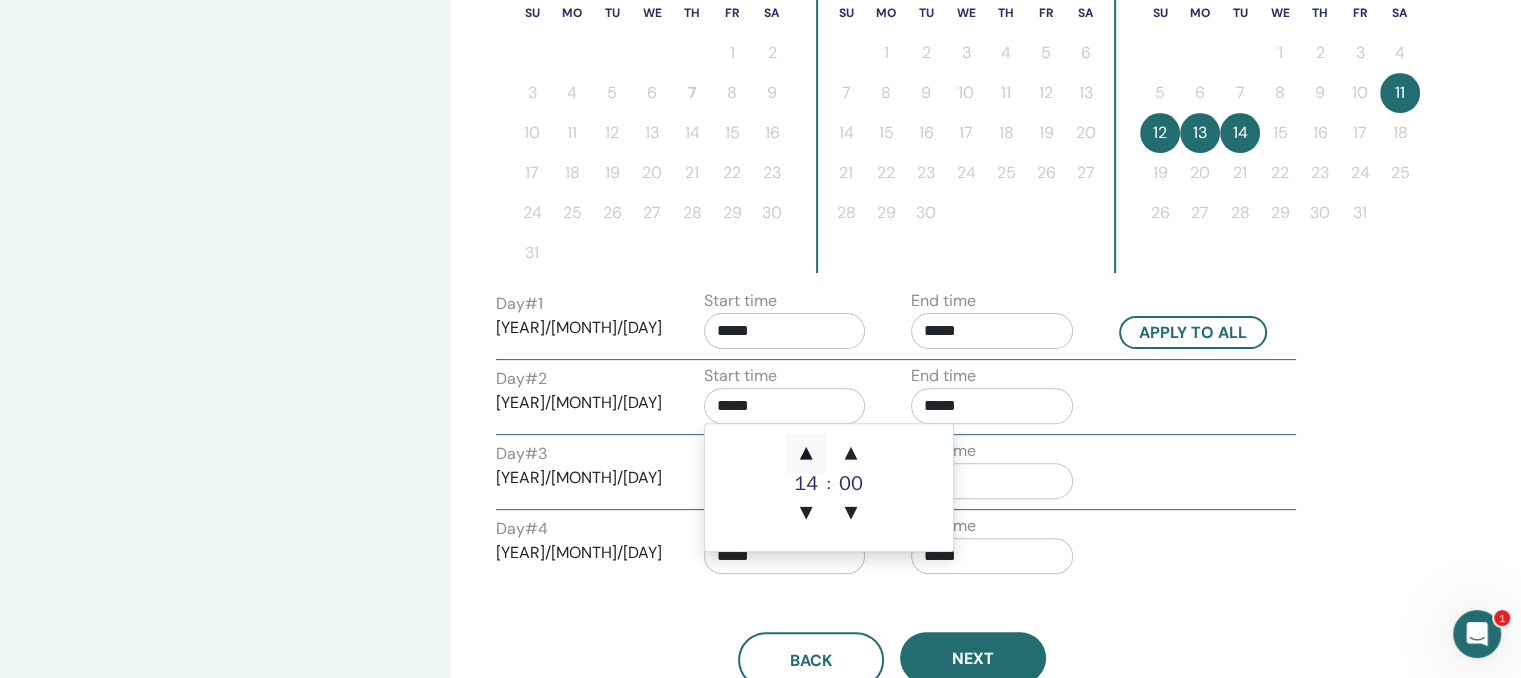 click on "▲" at bounding box center [806, 454] 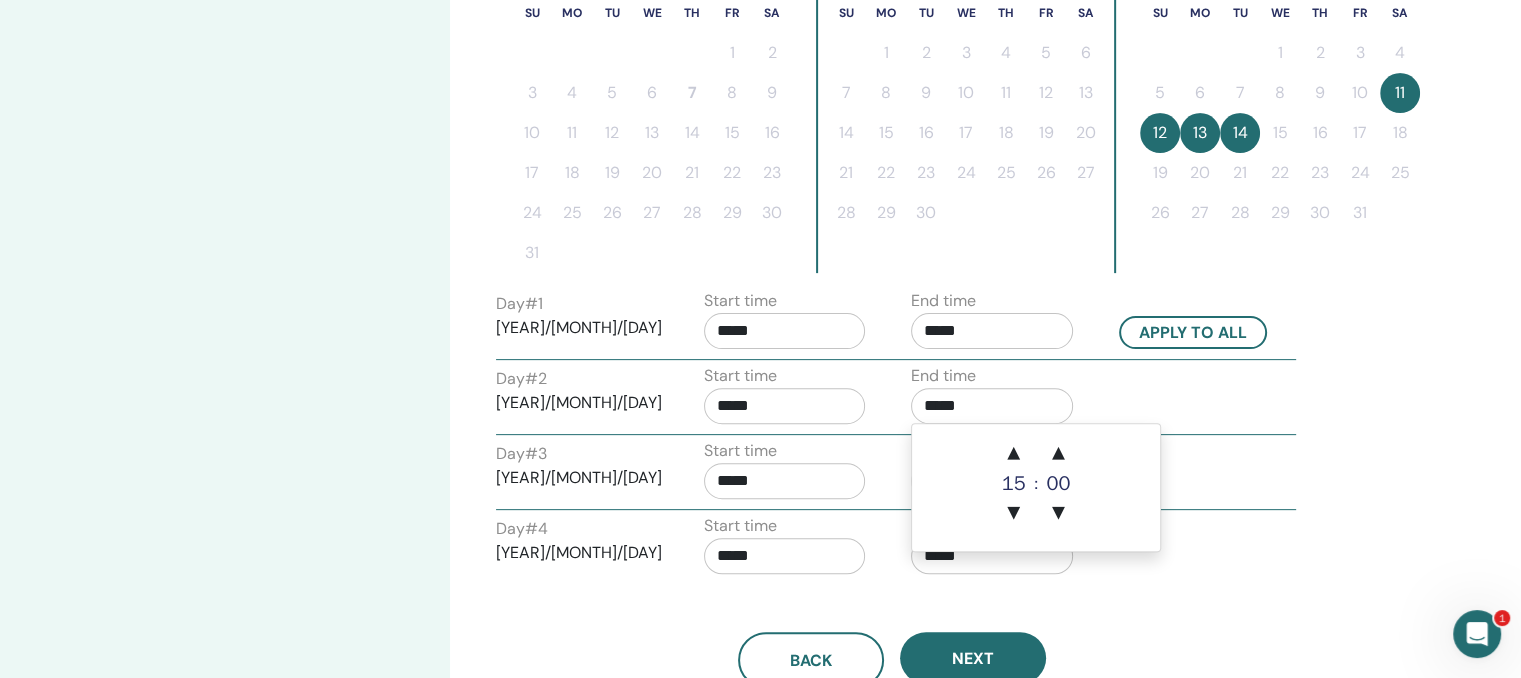 click on "*****" at bounding box center (992, 406) 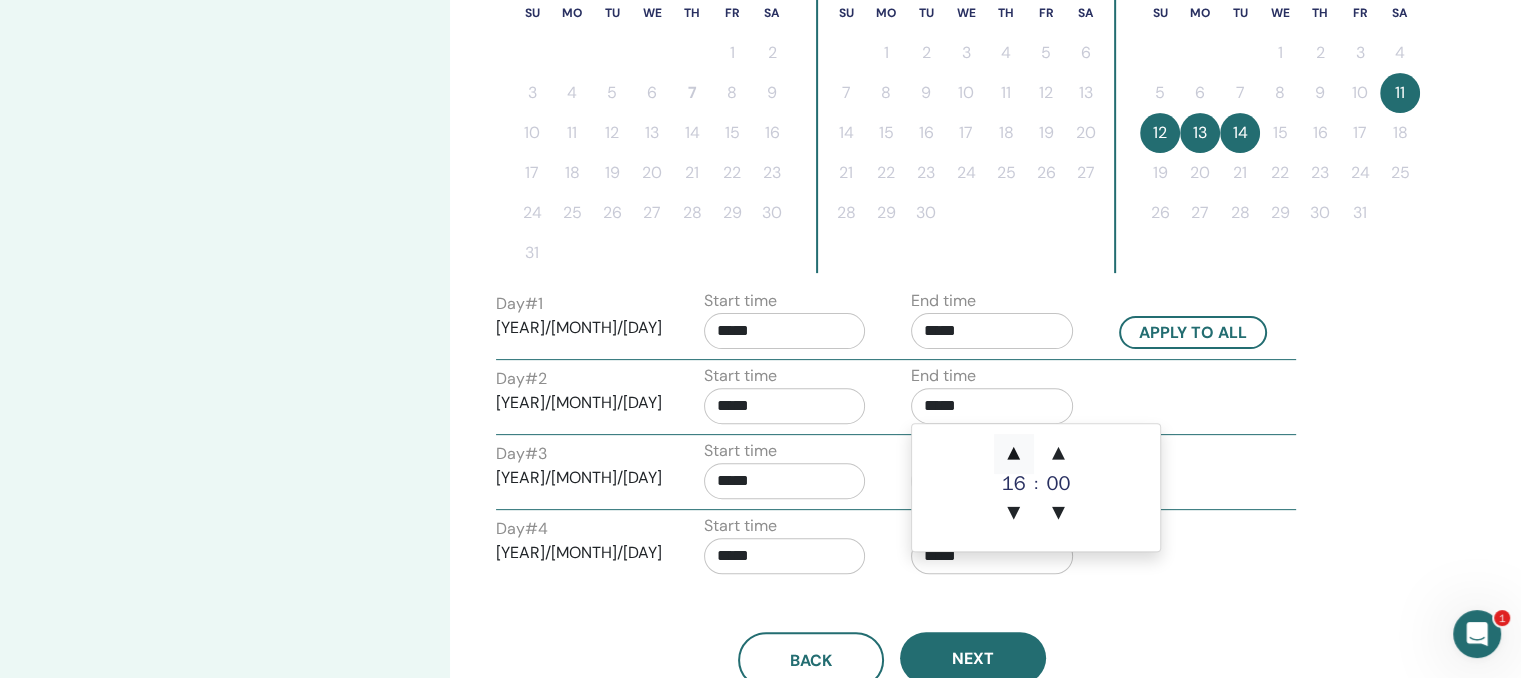 click on "▲" at bounding box center (1014, 454) 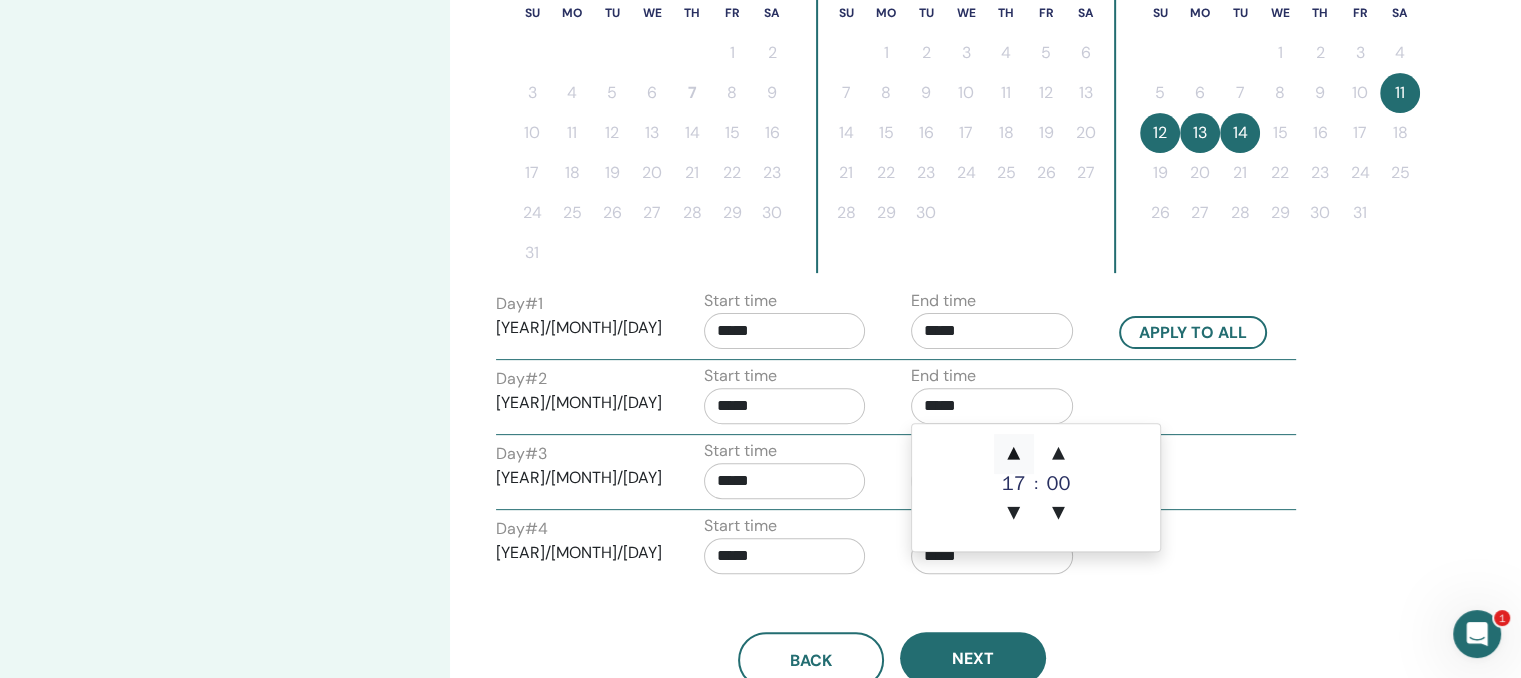 click on "▲" at bounding box center (1014, 454) 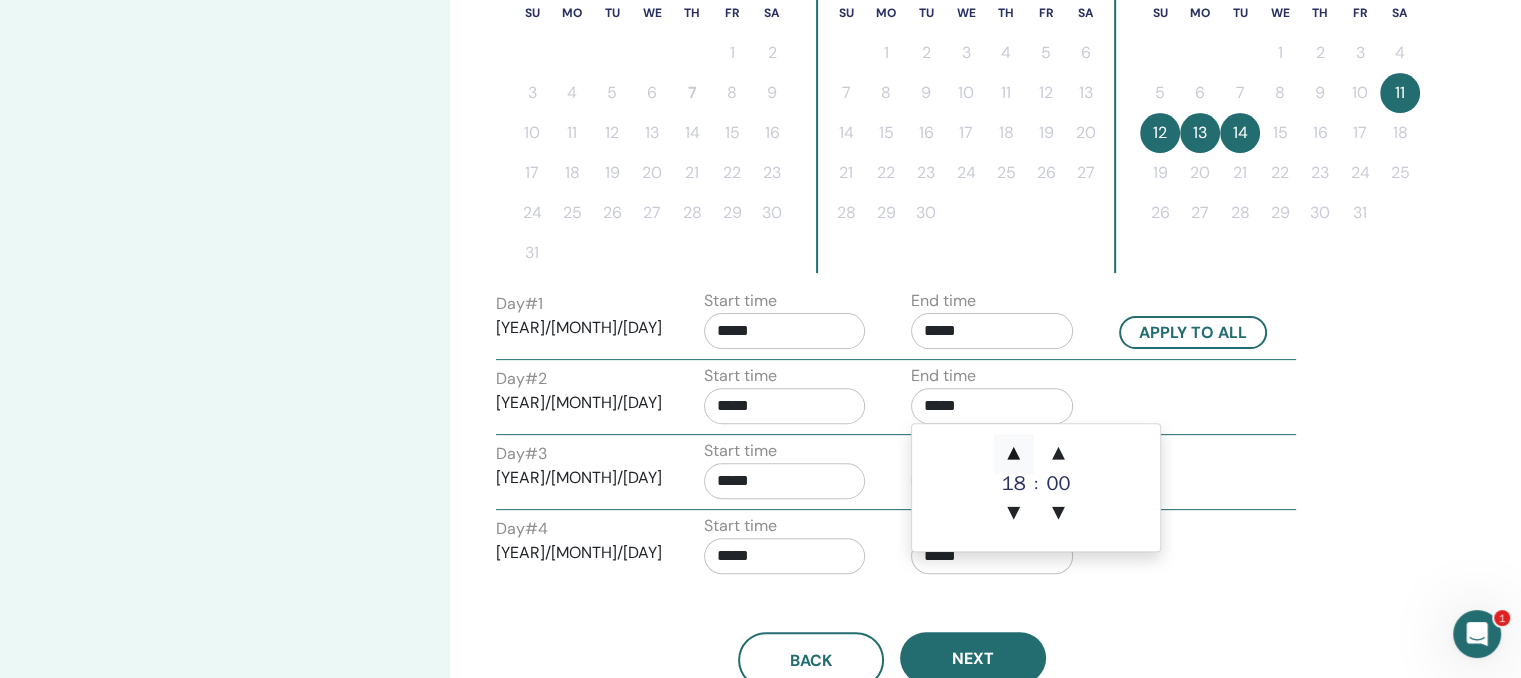 click on "▲" at bounding box center (1014, 454) 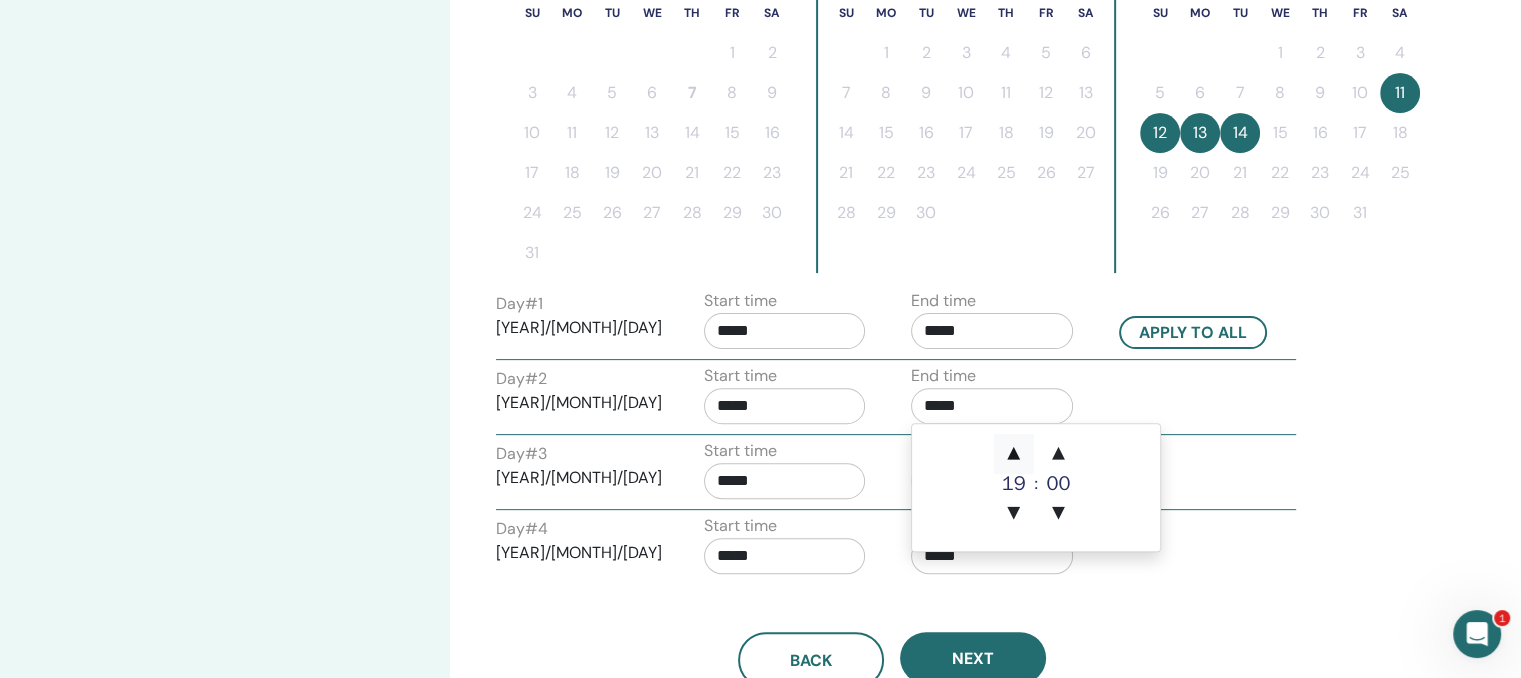 click on "▲" at bounding box center [1014, 454] 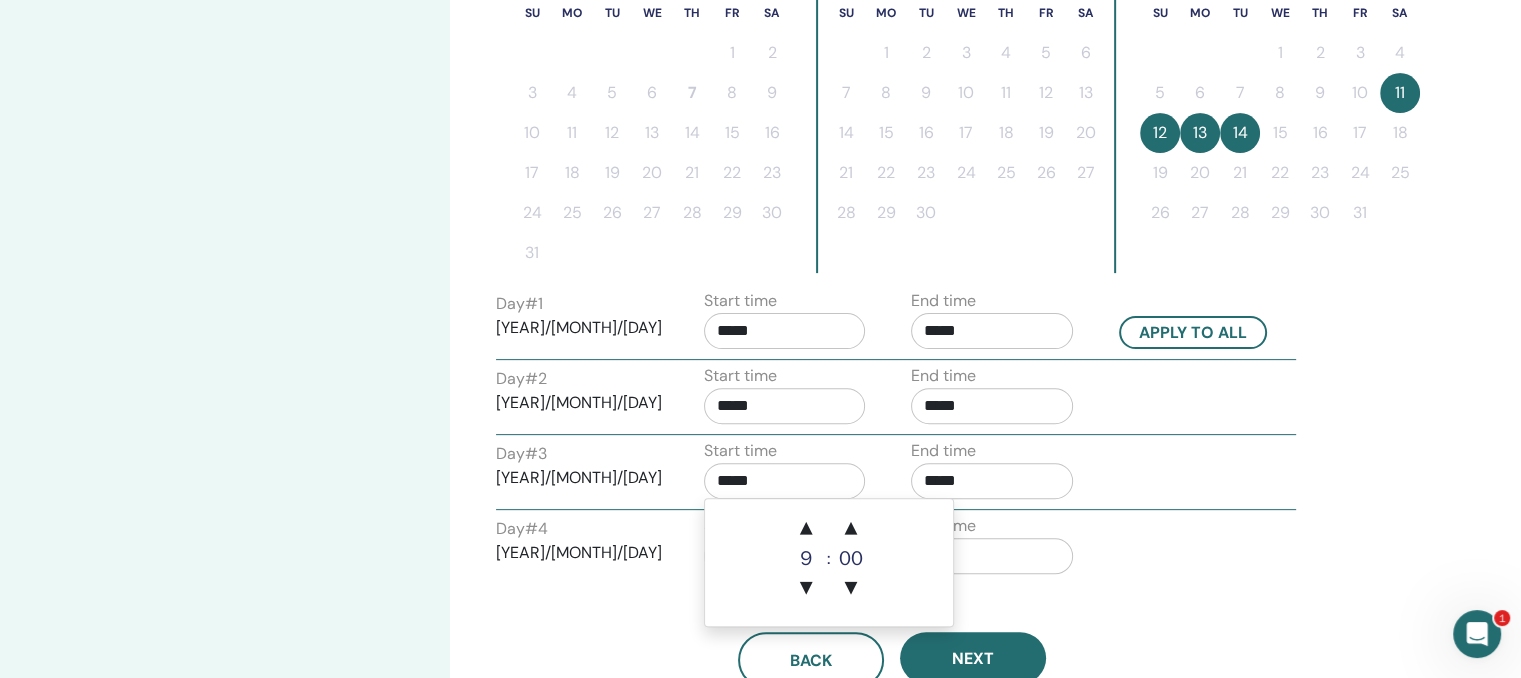 click on "*****" at bounding box center [785, 481] 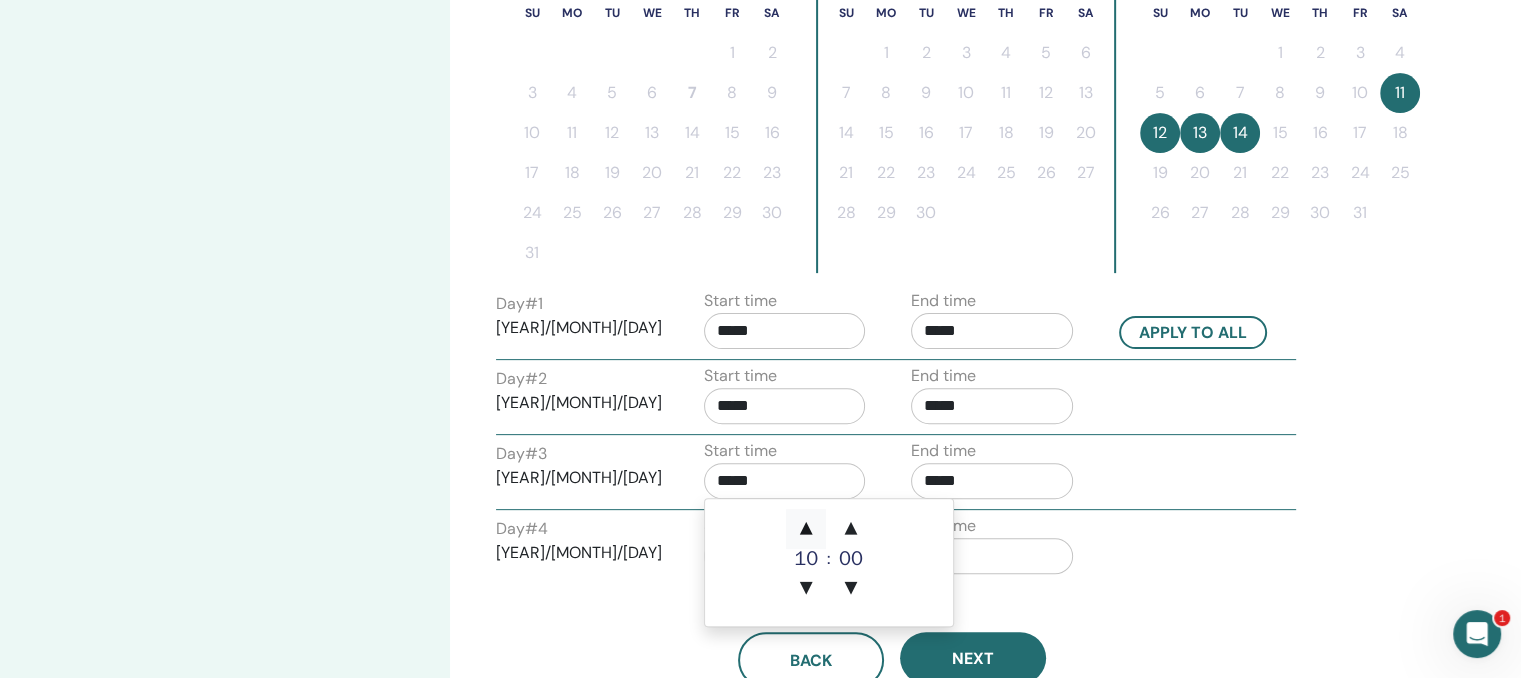 click on "▲" at bounding box center [806, 529] 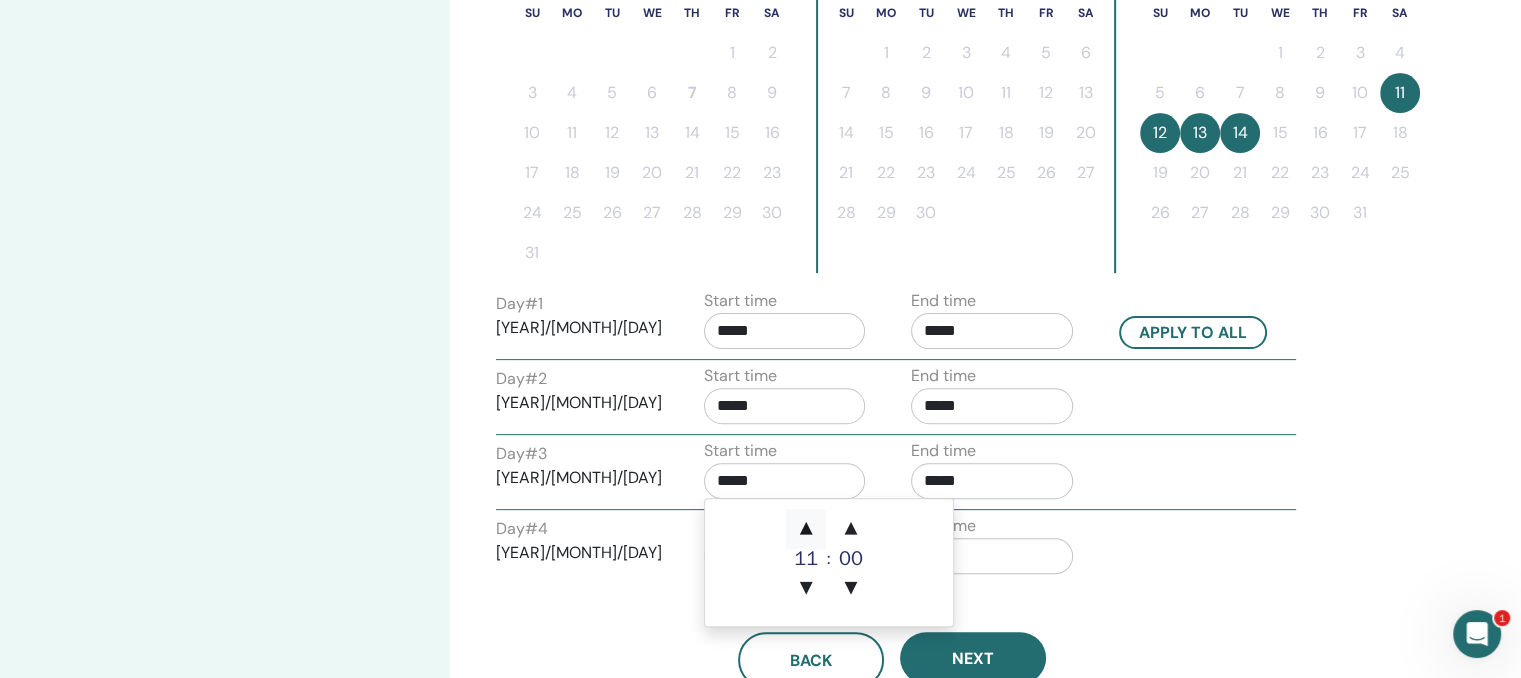 click on "▲" at bounding box center [806, 529] 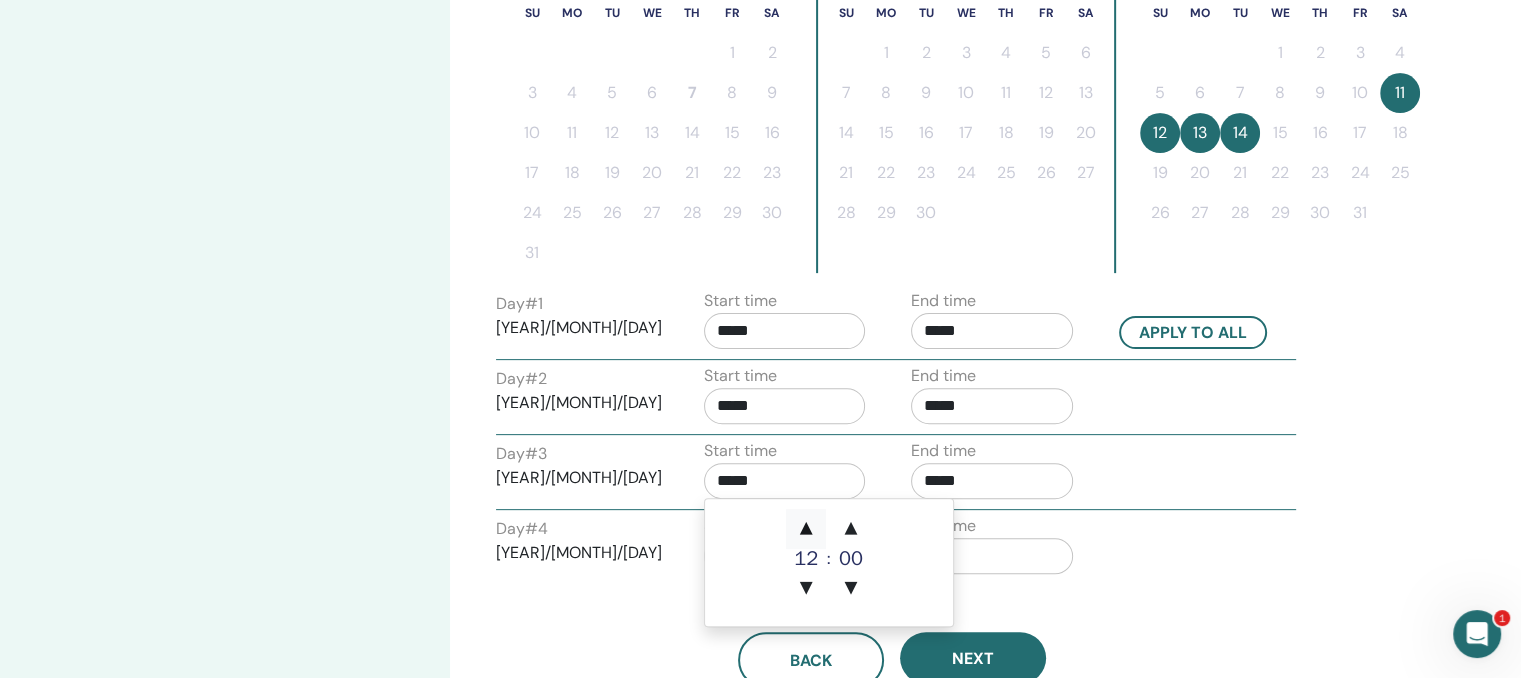 click on "▲" at bounding box center [806, 529] 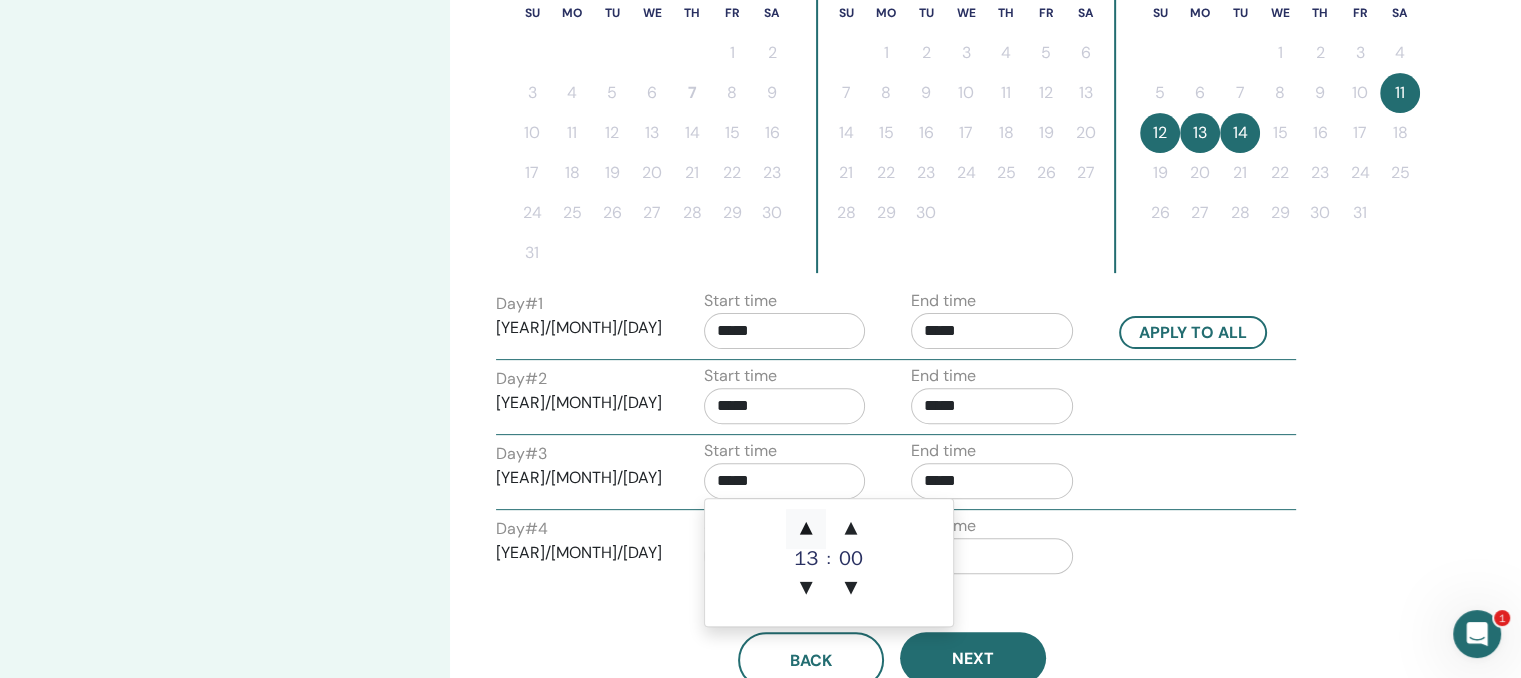 click on "▲" at bounding box center (806, 529) 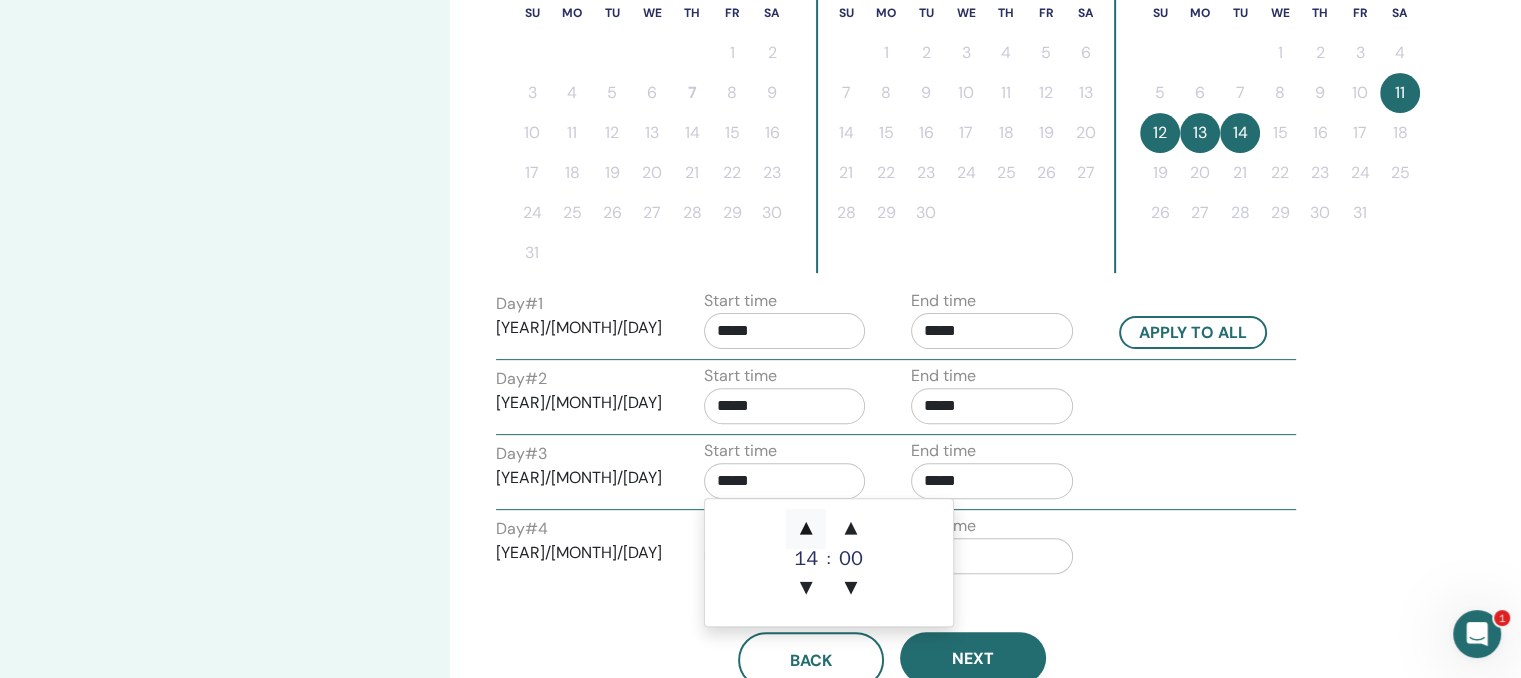 click on "▲" at bounding box center (806, 529) 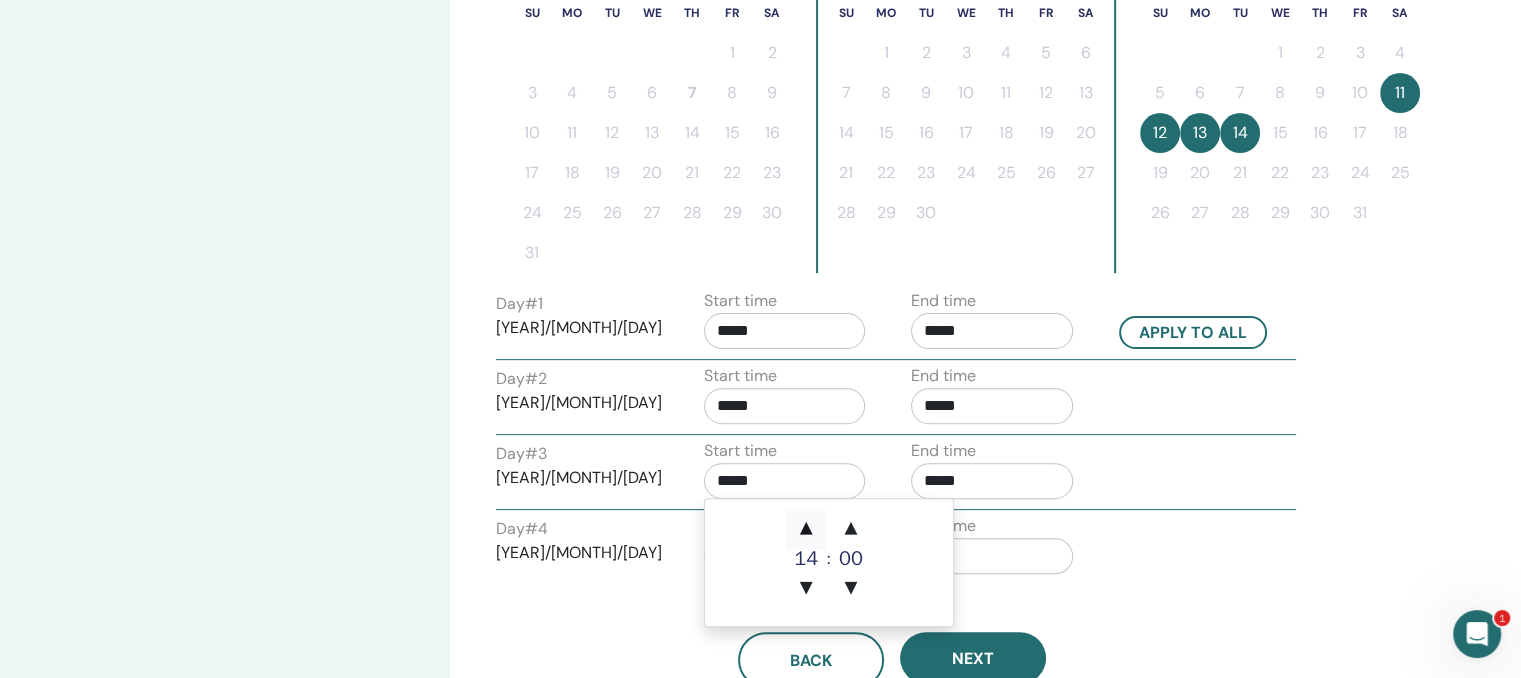 type on "*****" 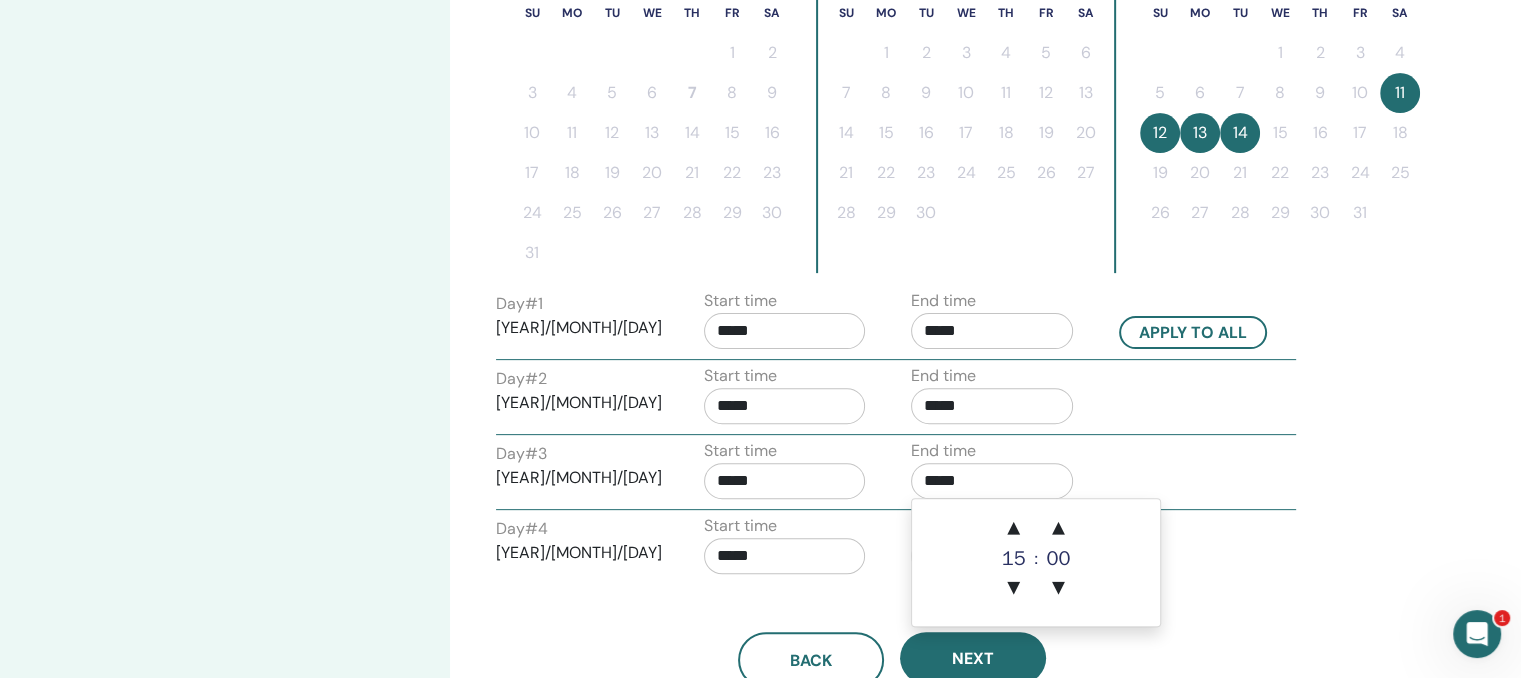 click on "*****" at bounding box center [992, 481] 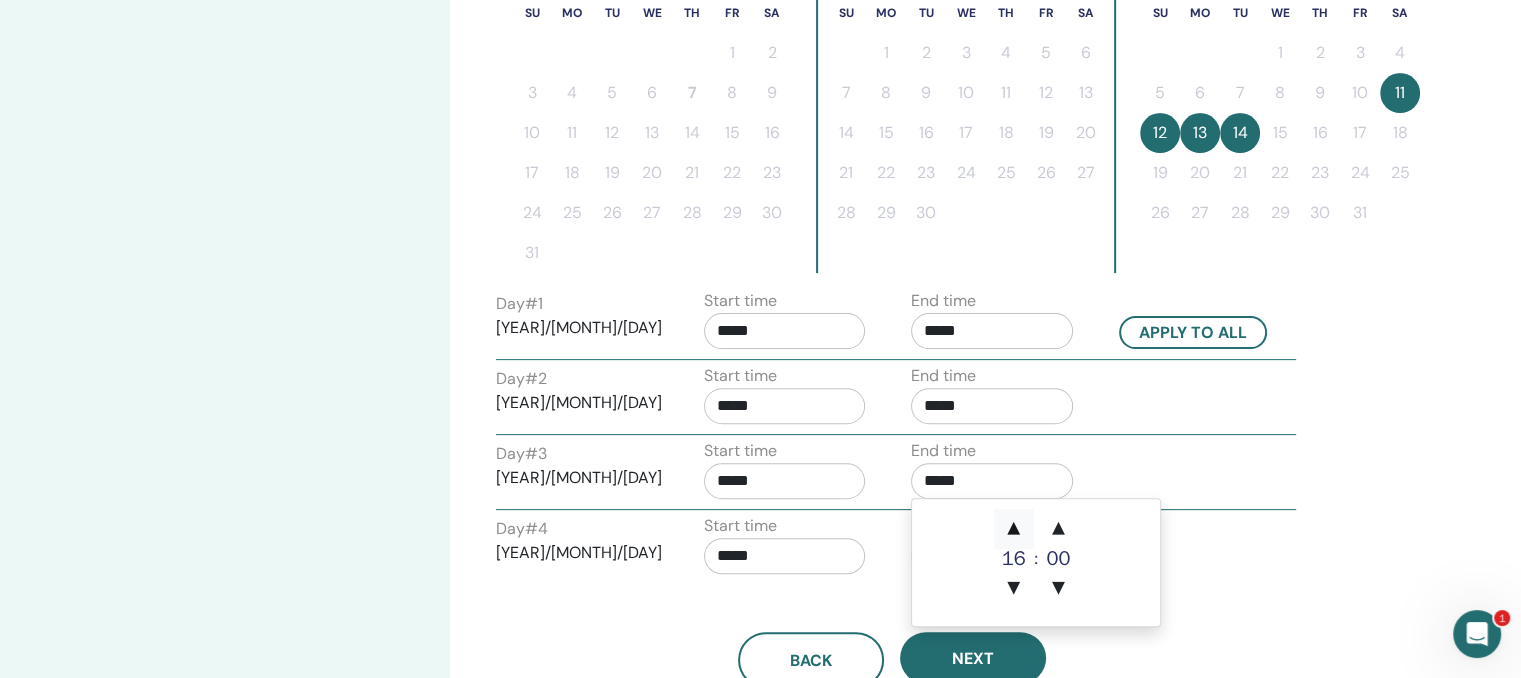 click on "▲" at bounding box center [1014, 529] 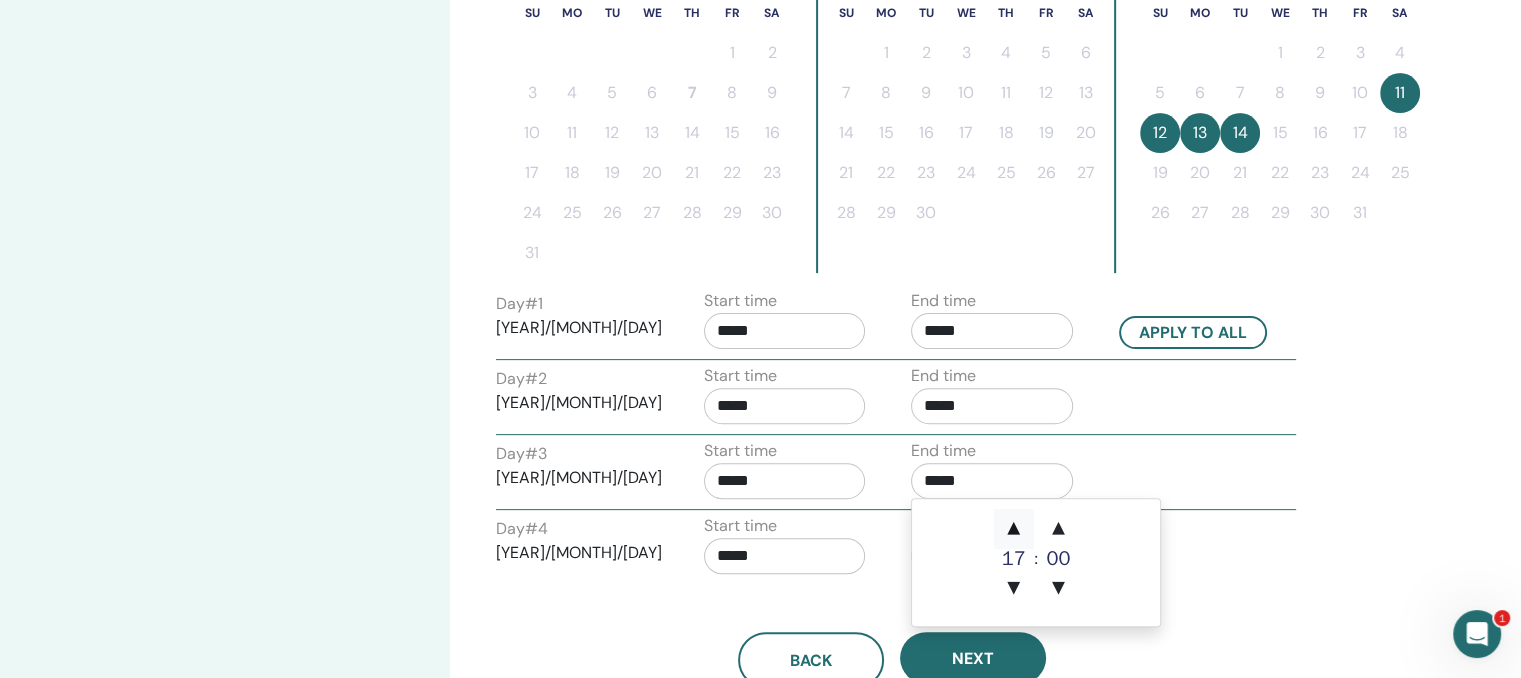 click on "▲" at bounding box center [1014, 529] 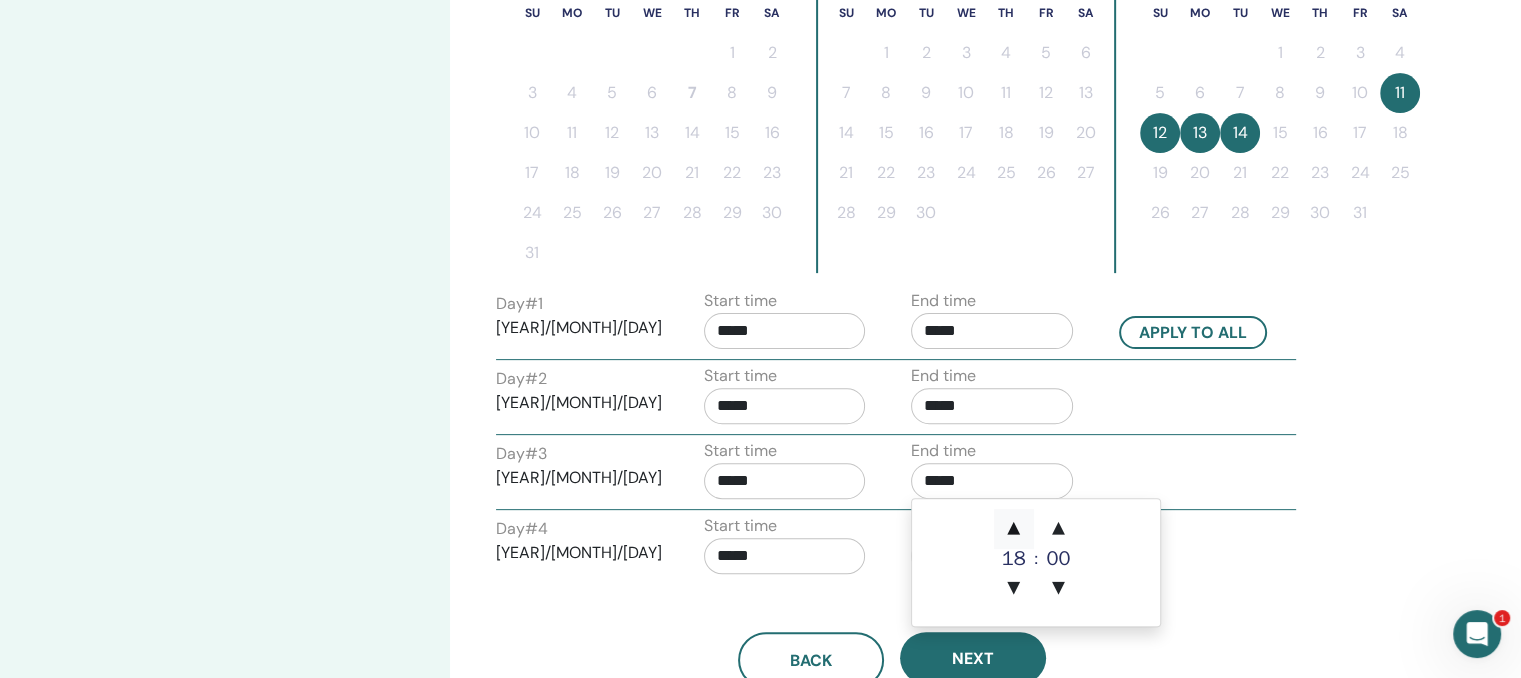 click on "▲" at bounding box center (1014, 529) 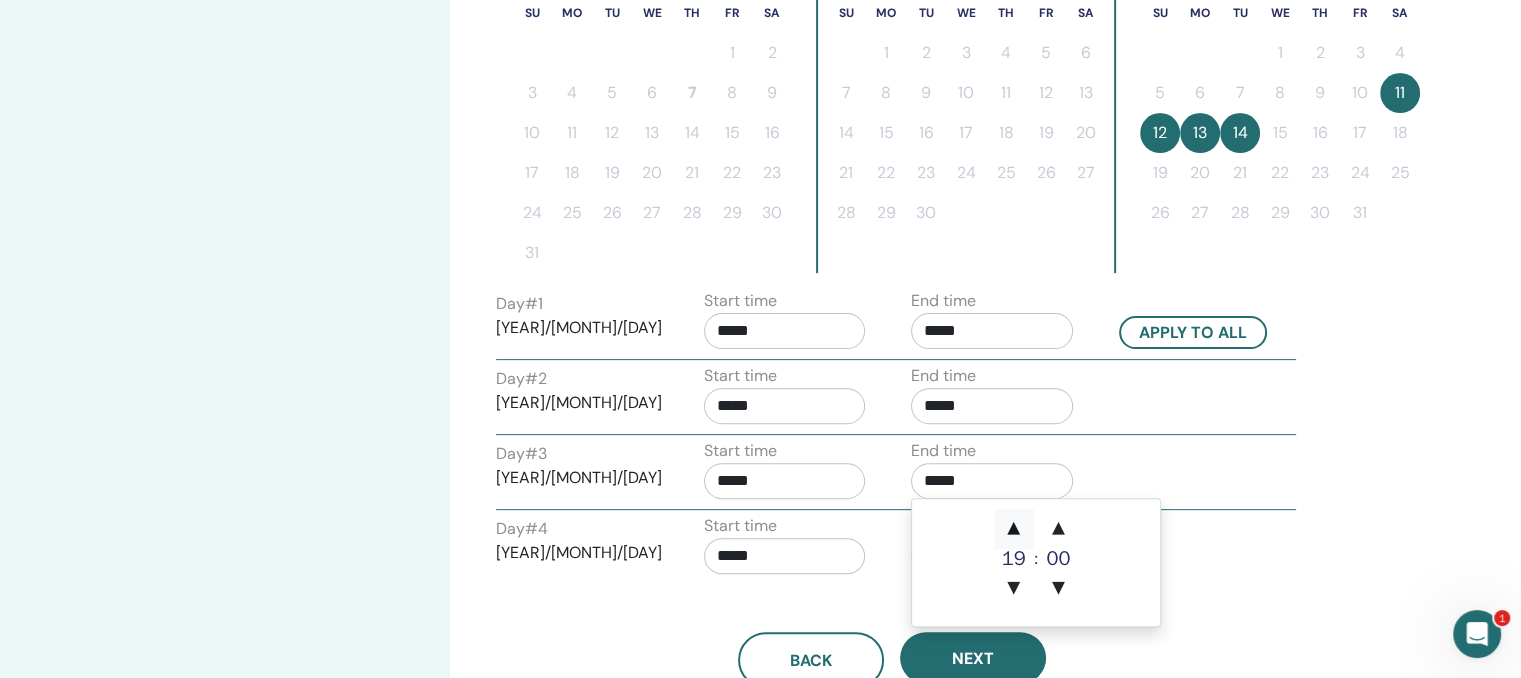 click on "▲" at bounding box center [1014, 529] 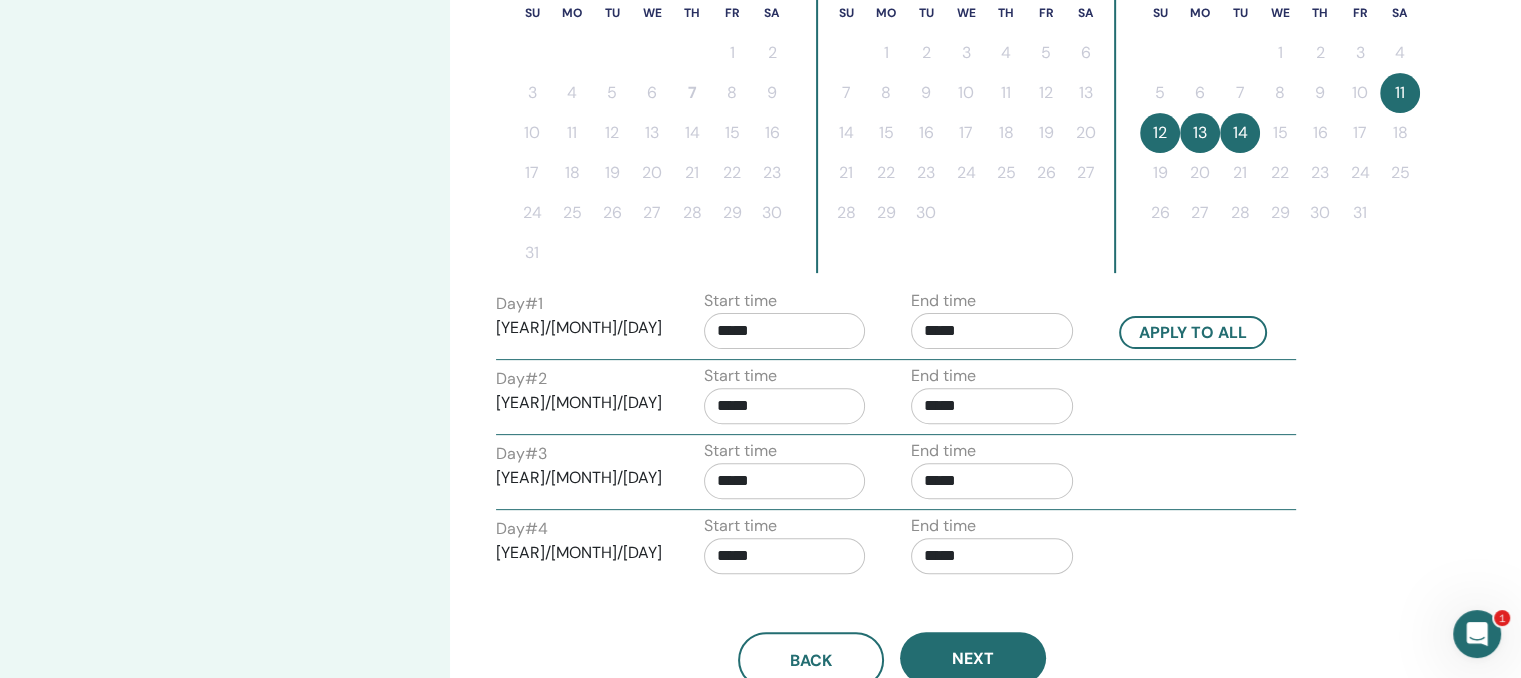 click on "End time *****" at bounding box center [1000, 549] 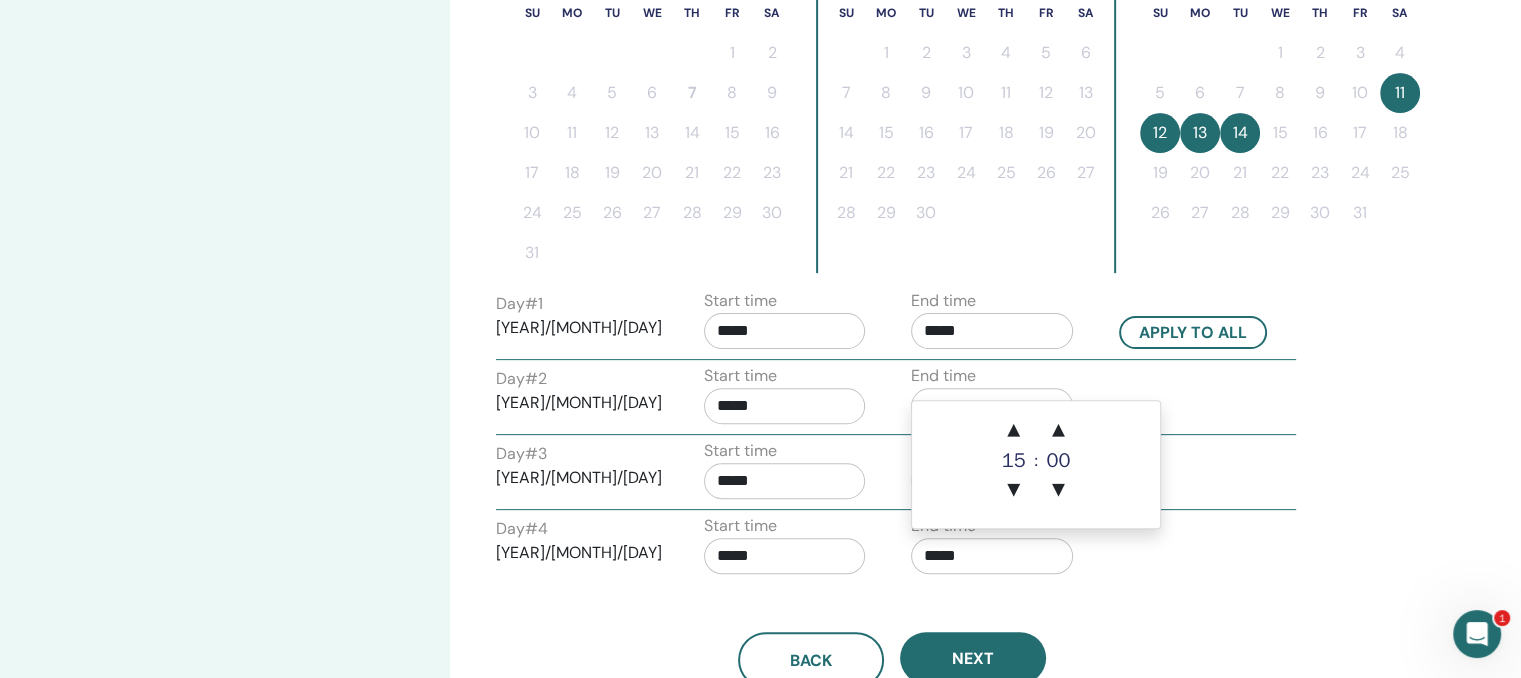 click on "*****" at bounding box center (992, 556) 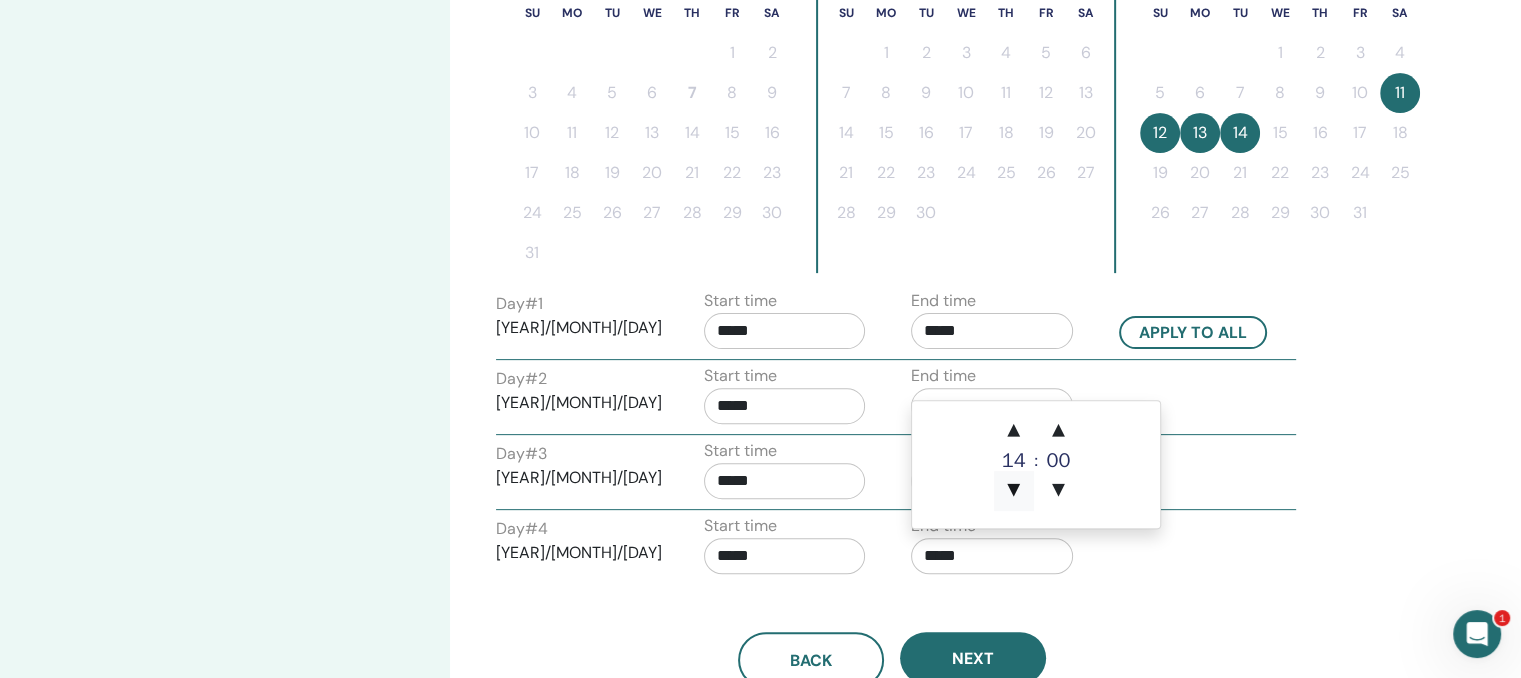click on "▼" at bounding box center [1014, 491] 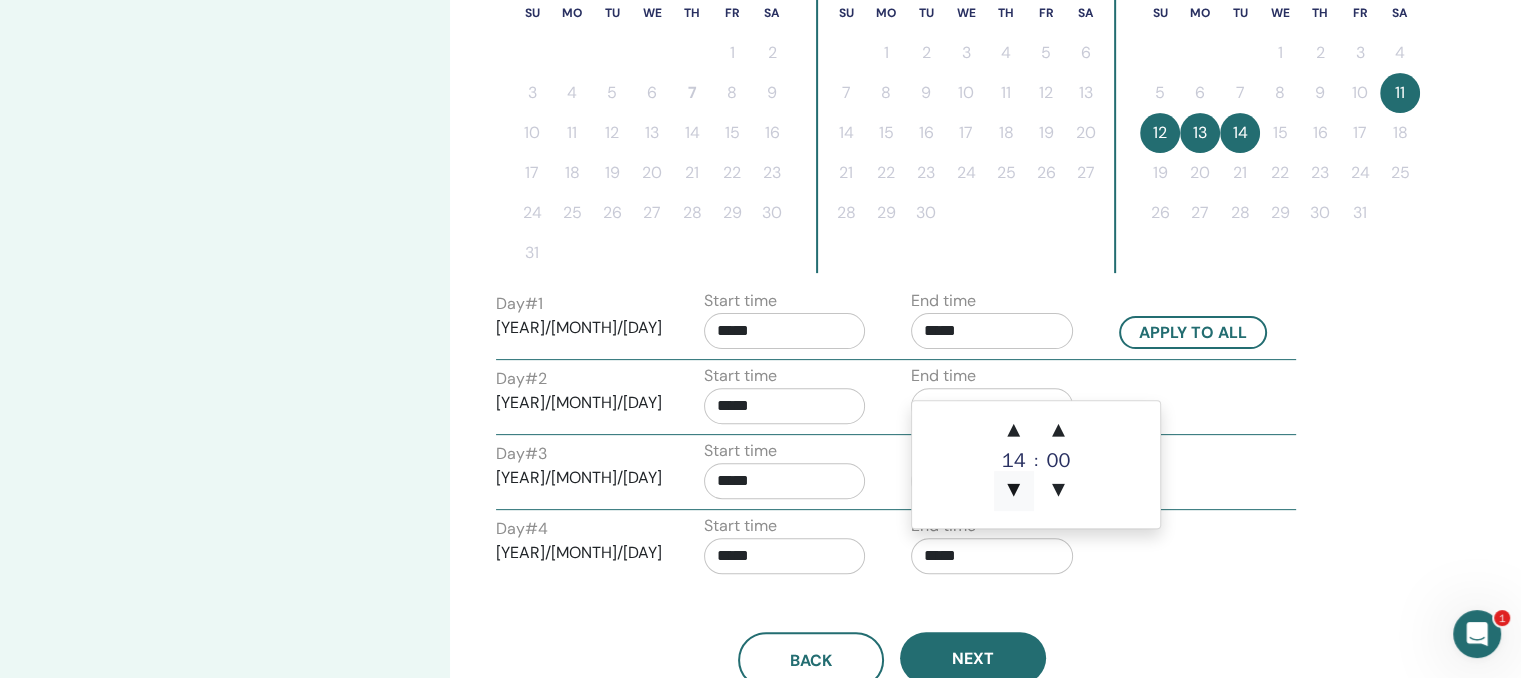 type on "*****" 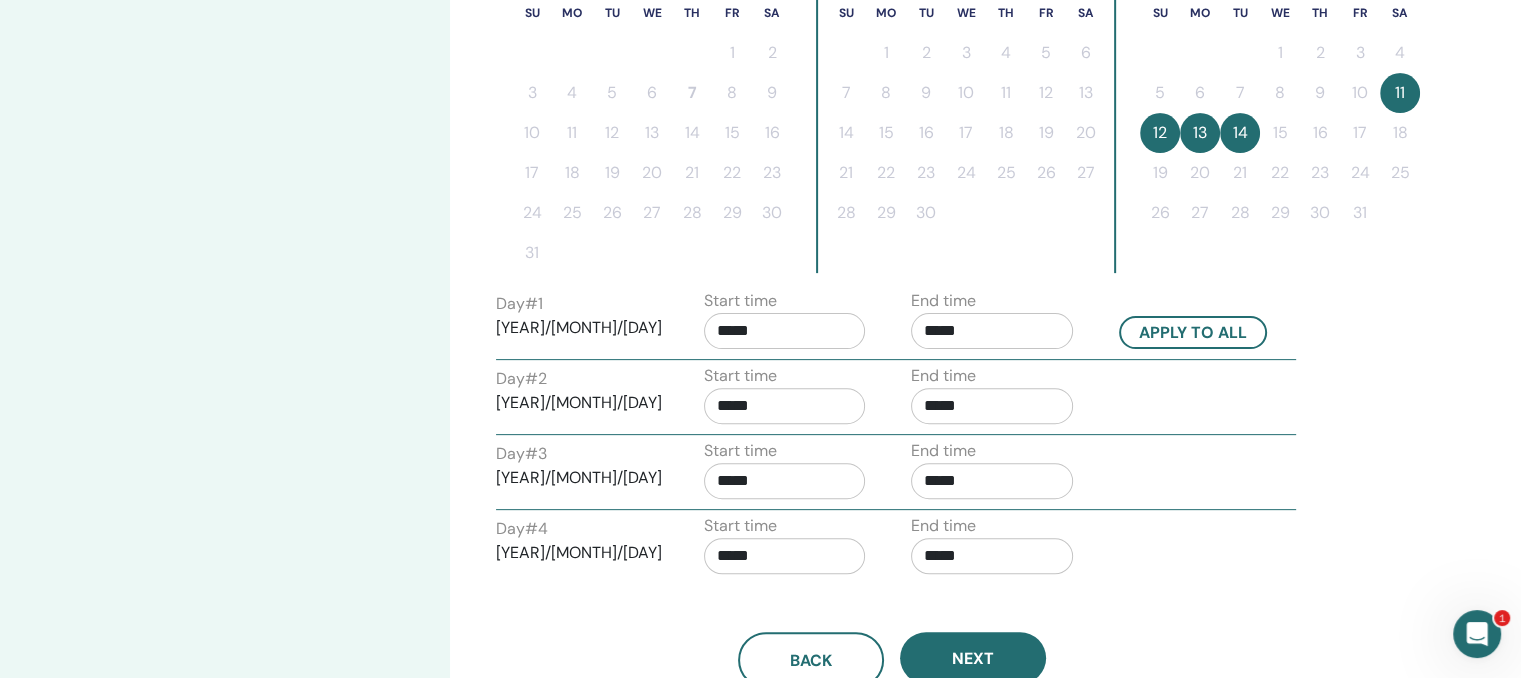 click on "Day  # 4 [YEAR]/[MONTH]/[DAY] Start time ***** End time *****" at bounding box center (896, 549) 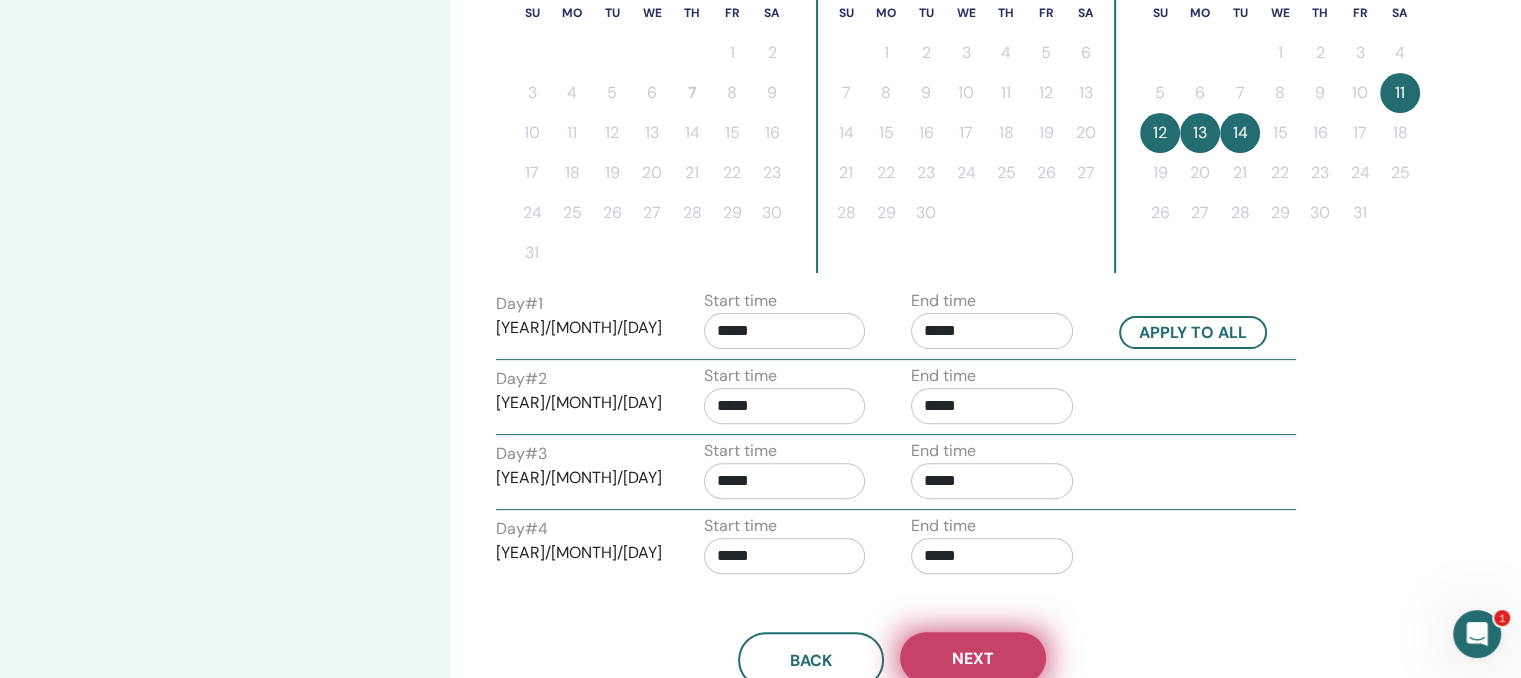 click on "Next" at bounding box center (973, 658) 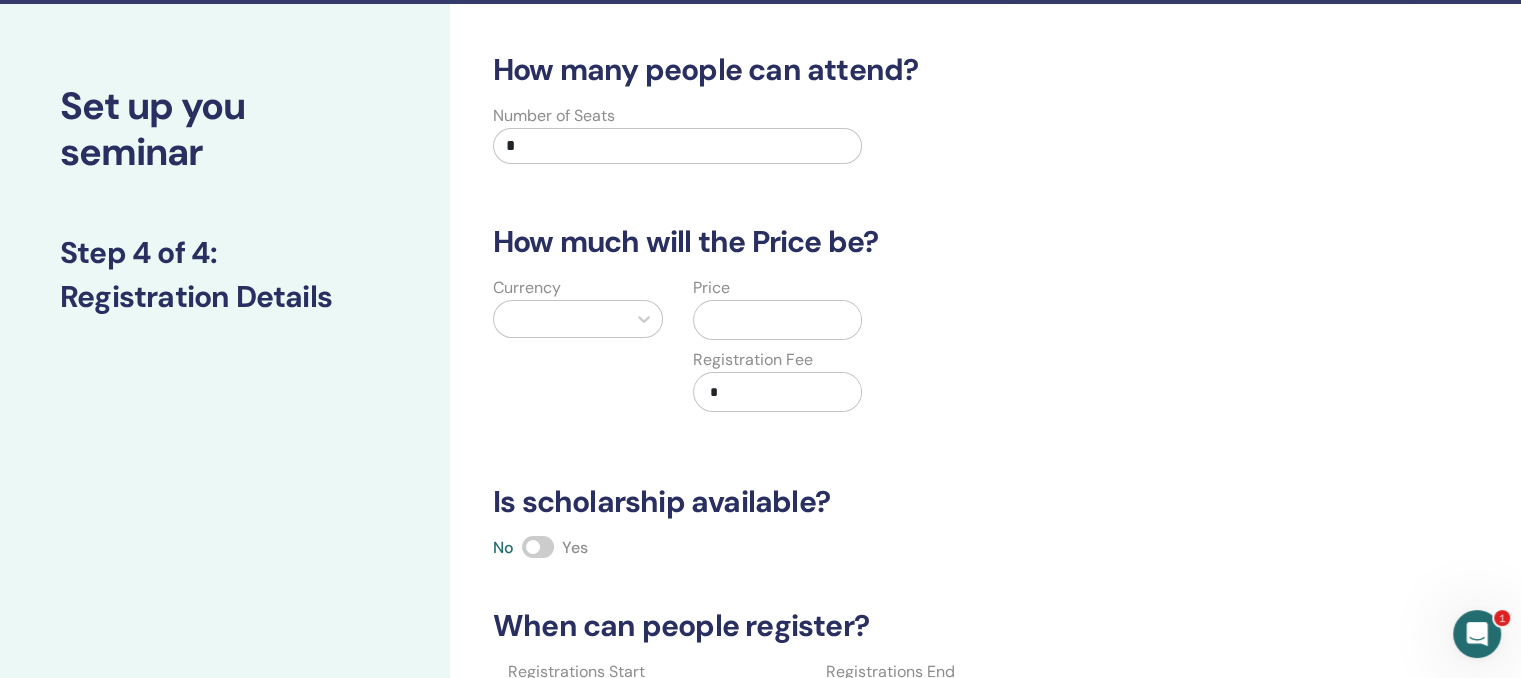 scroll, scrollTop: 37, scrollLeft: 0, axis: vertical 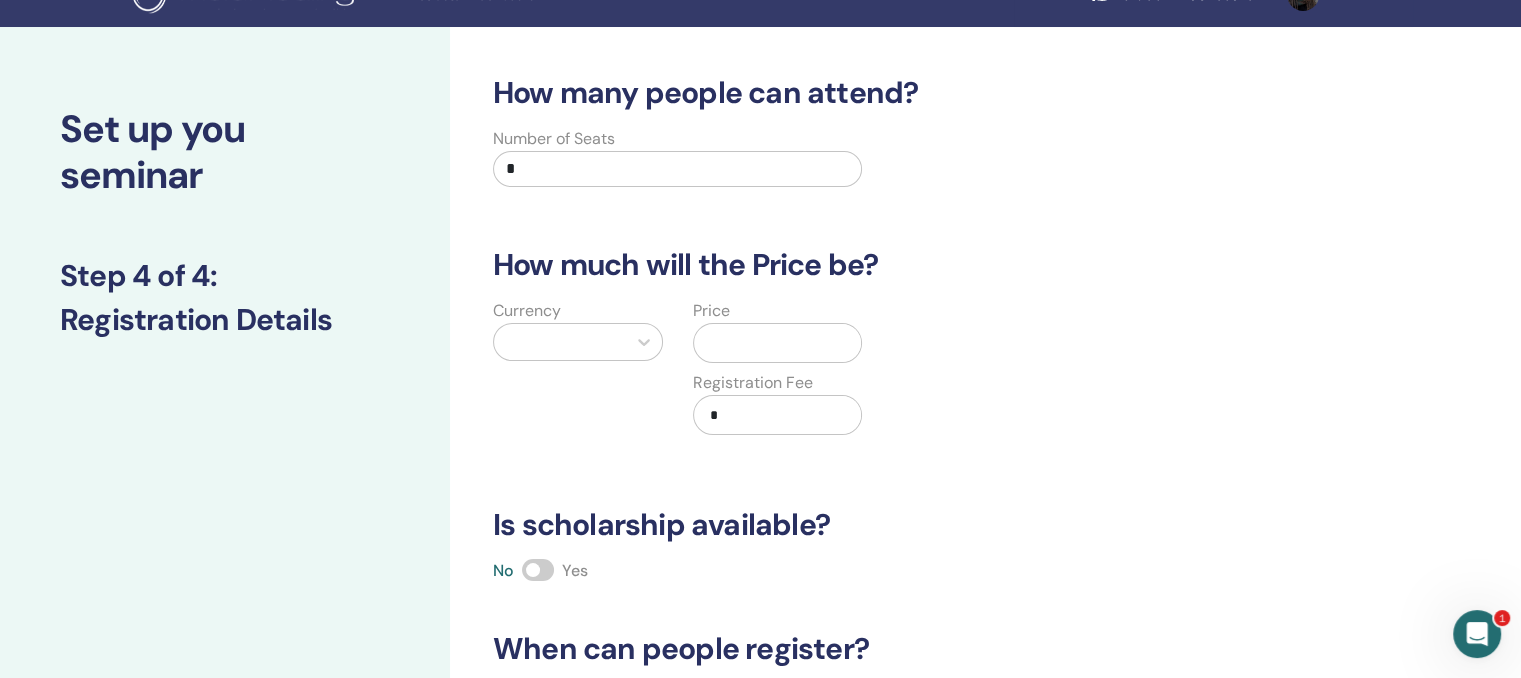click on "*" at bounding box center [677, 169] 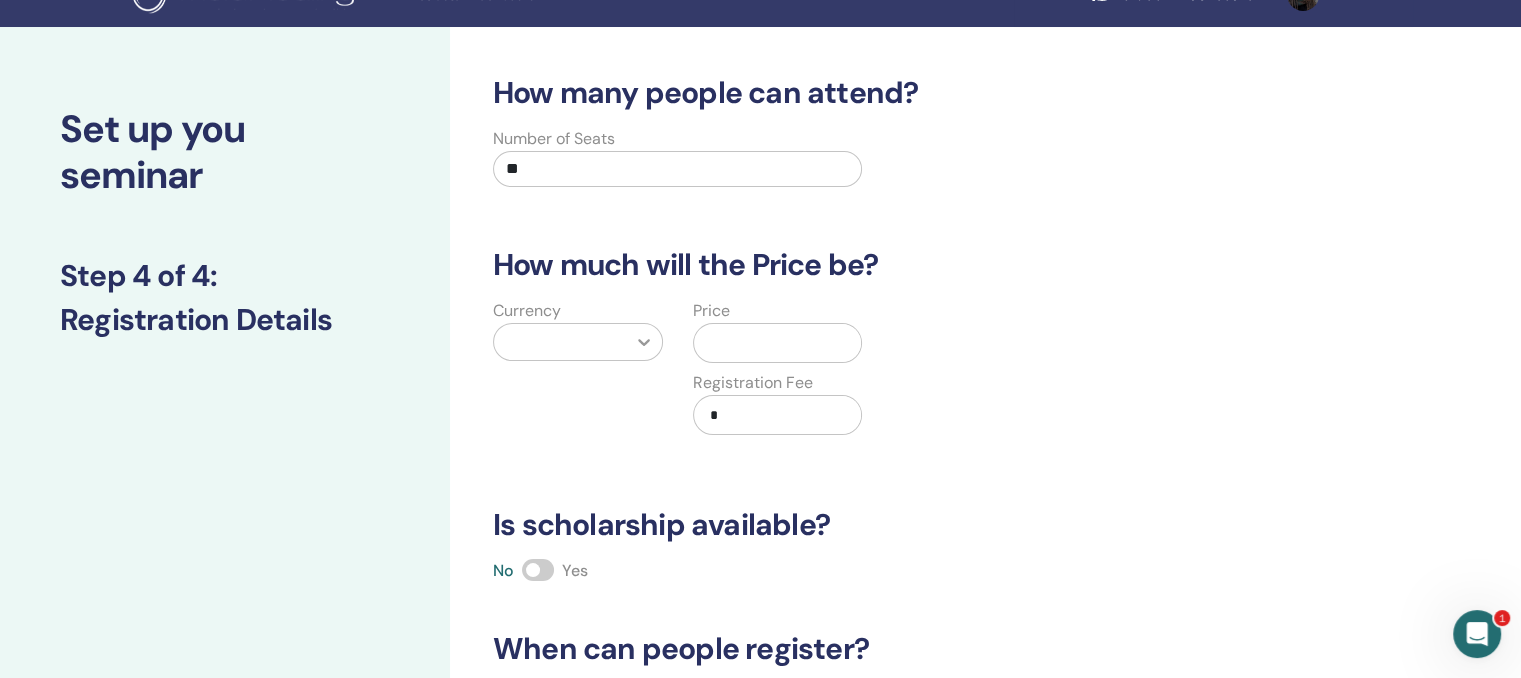 type on "**" 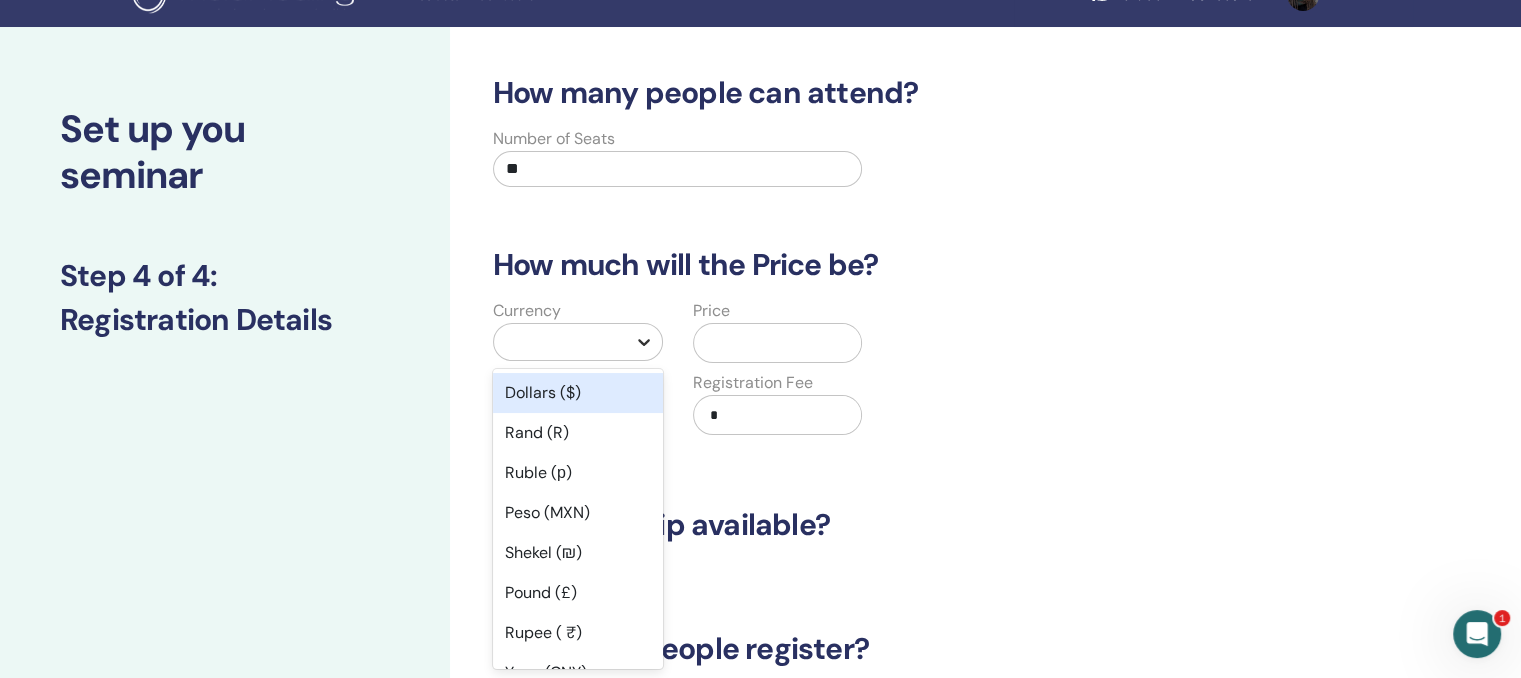 click 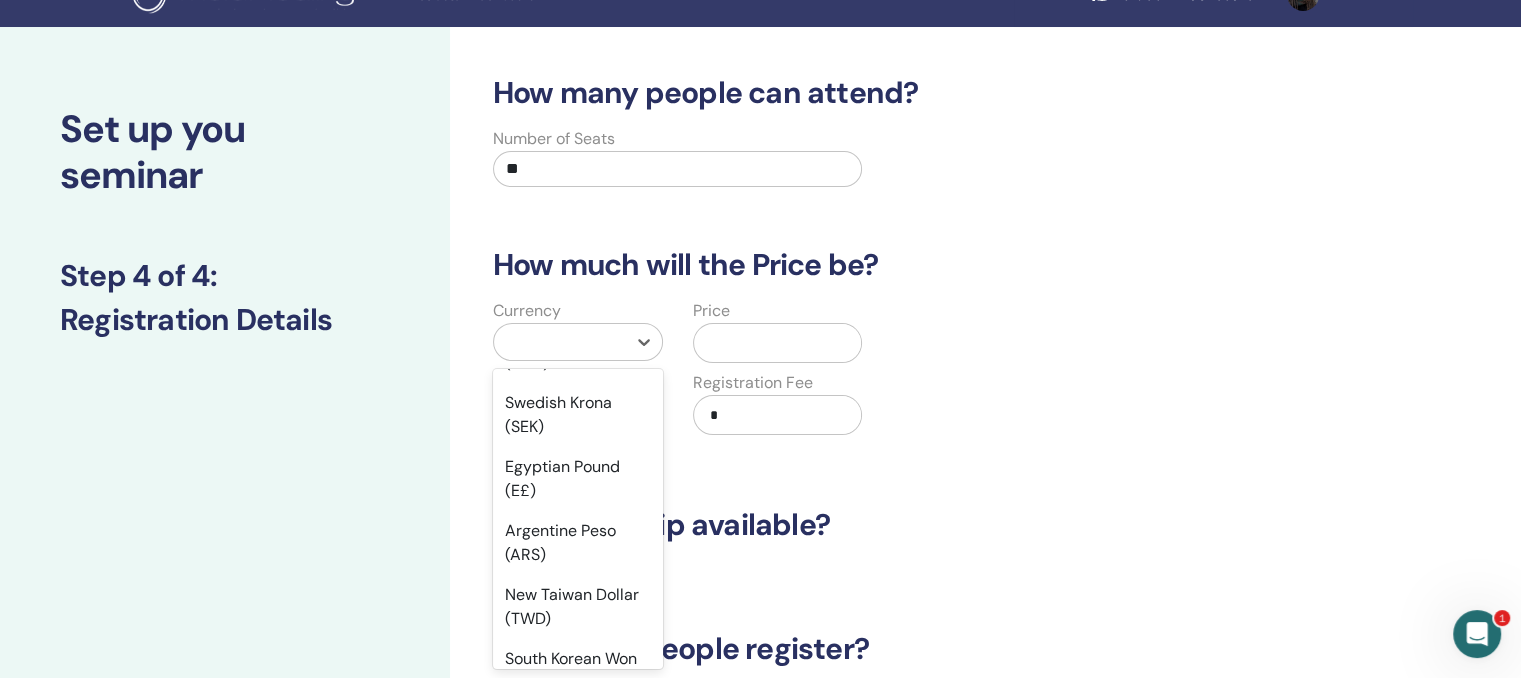 scroll, scrollTop: 1622, scrollLeft: 0, axis: vertical 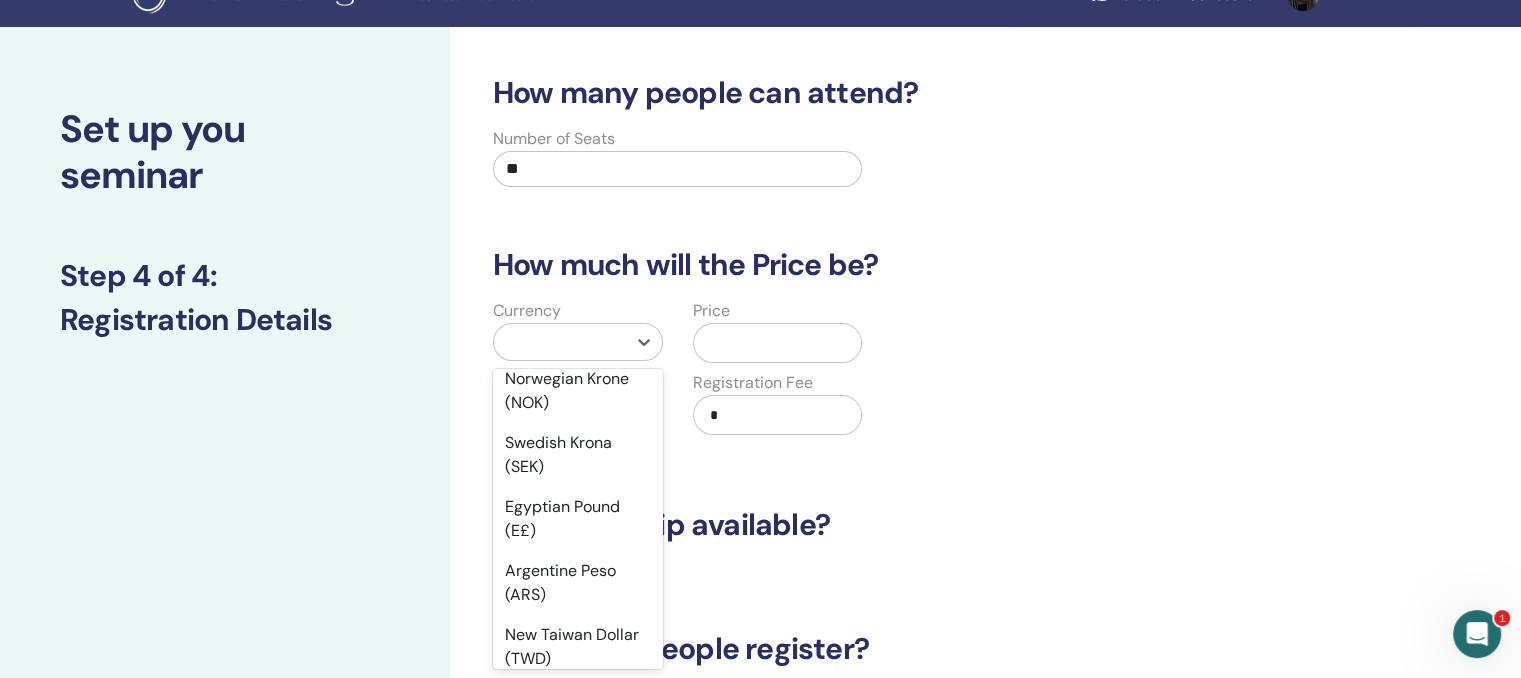 click on "Euro (€)" at bounding box center (578, 299) 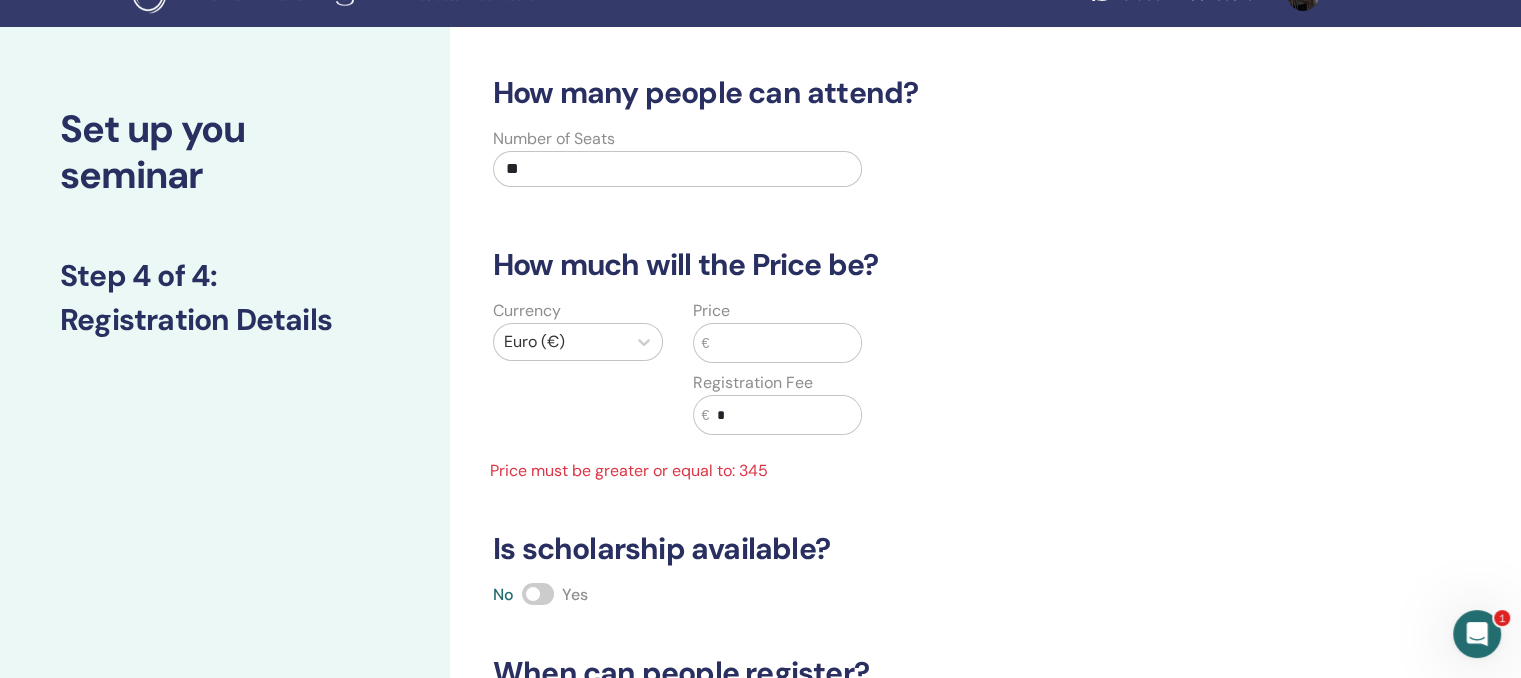 click at bounding box center (785, 343) 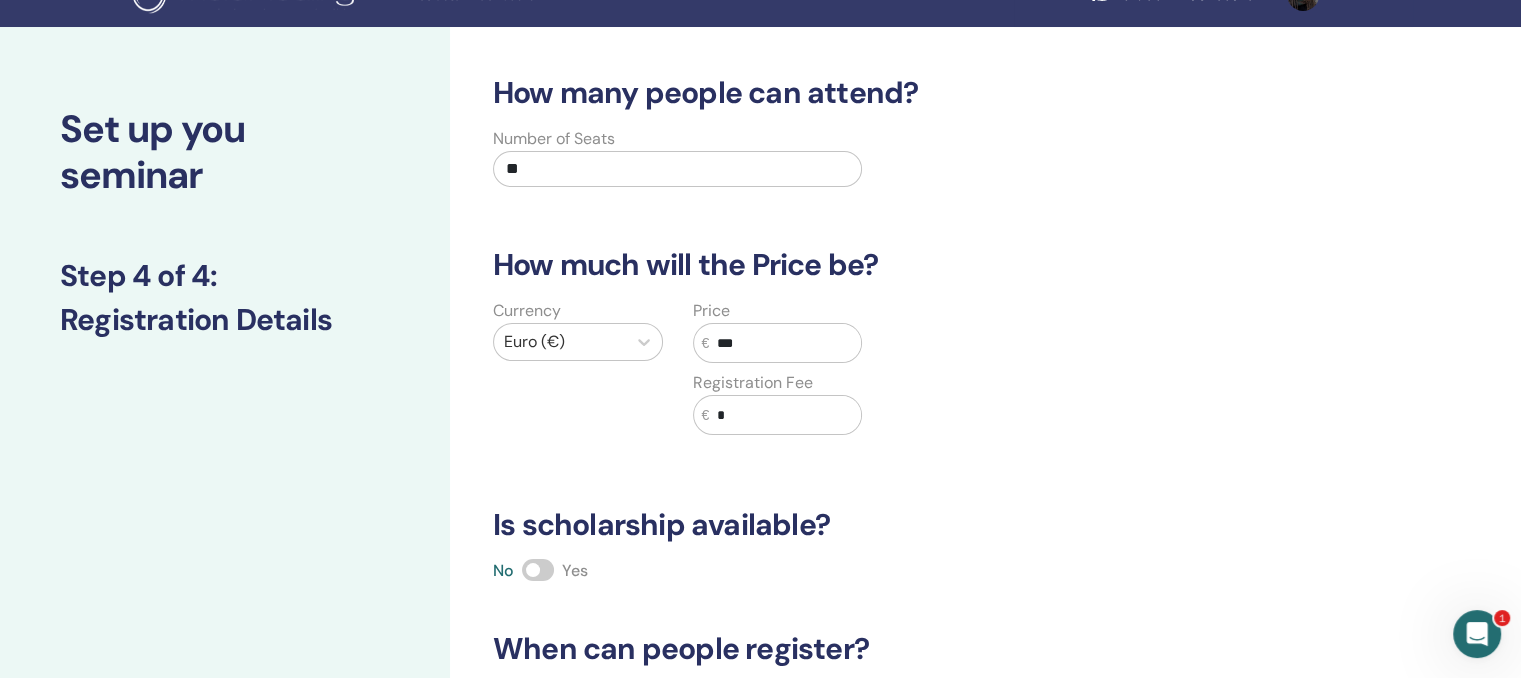 type on "***" 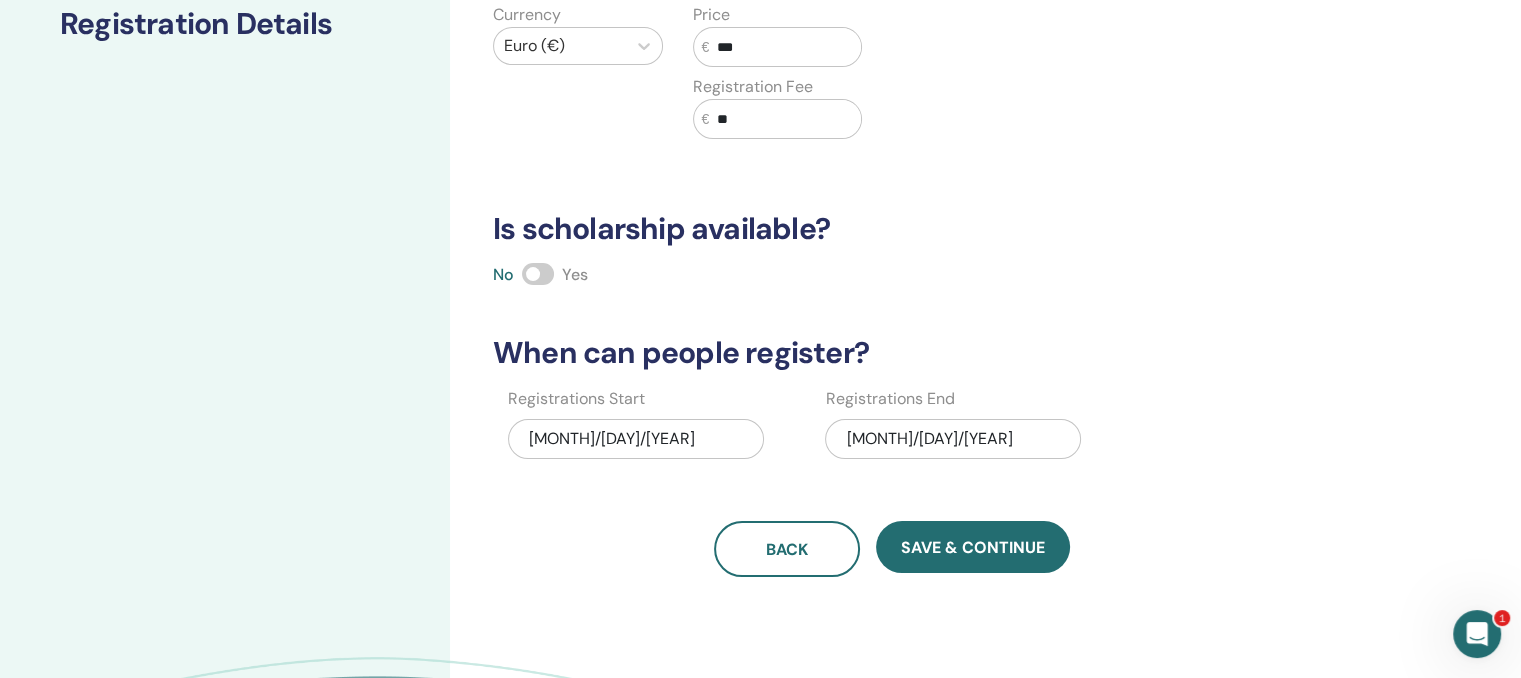 scroll, scrollTop: 376, scrollLeft: 0, axis: vertical 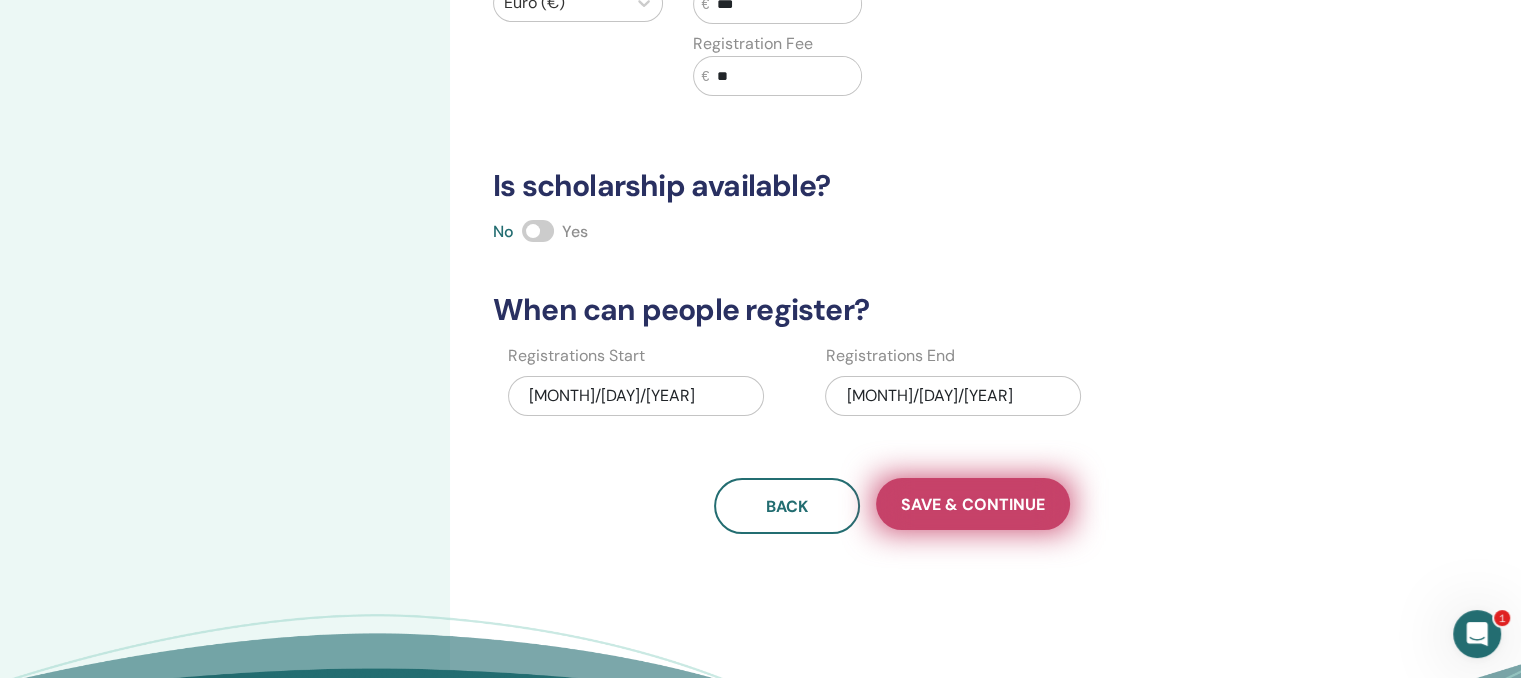 type on "**" 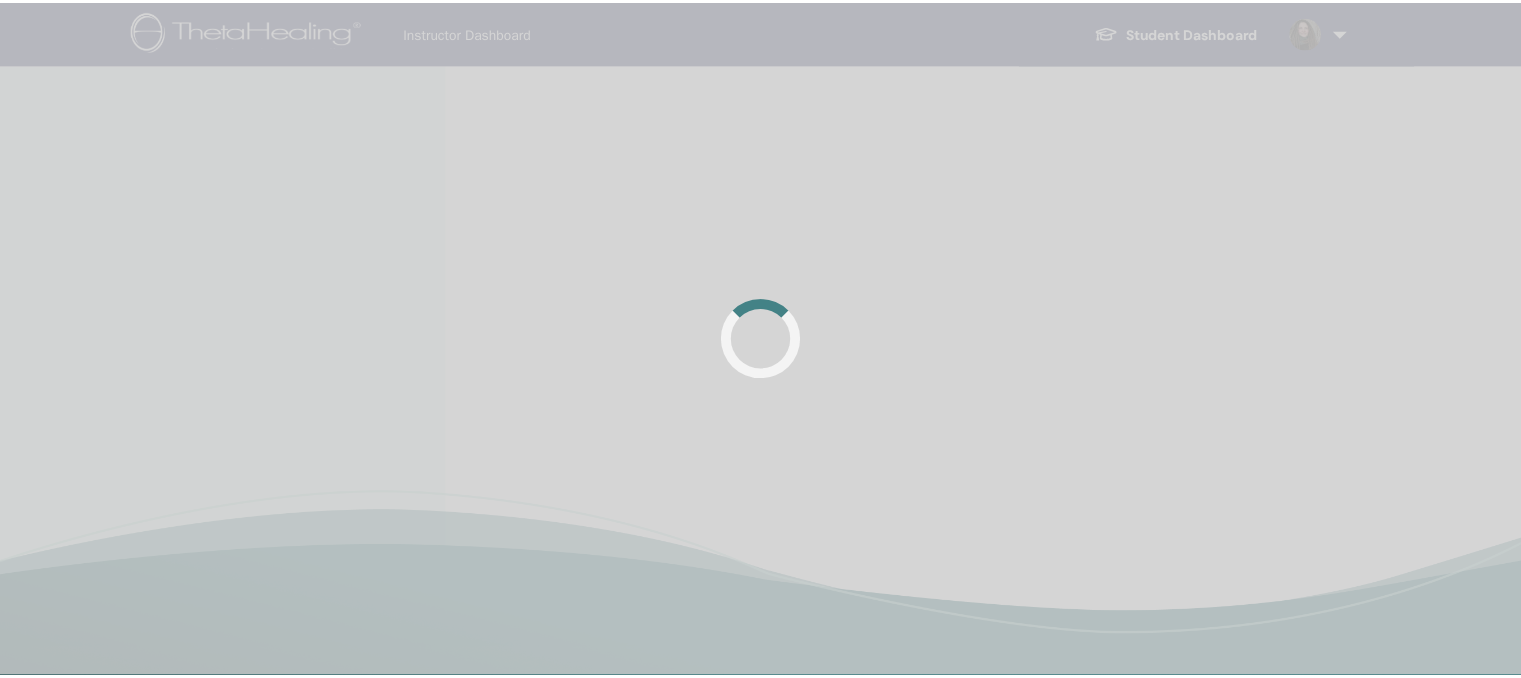 scroll, scrollTop: 0, scrollLeft: 0, axis: both 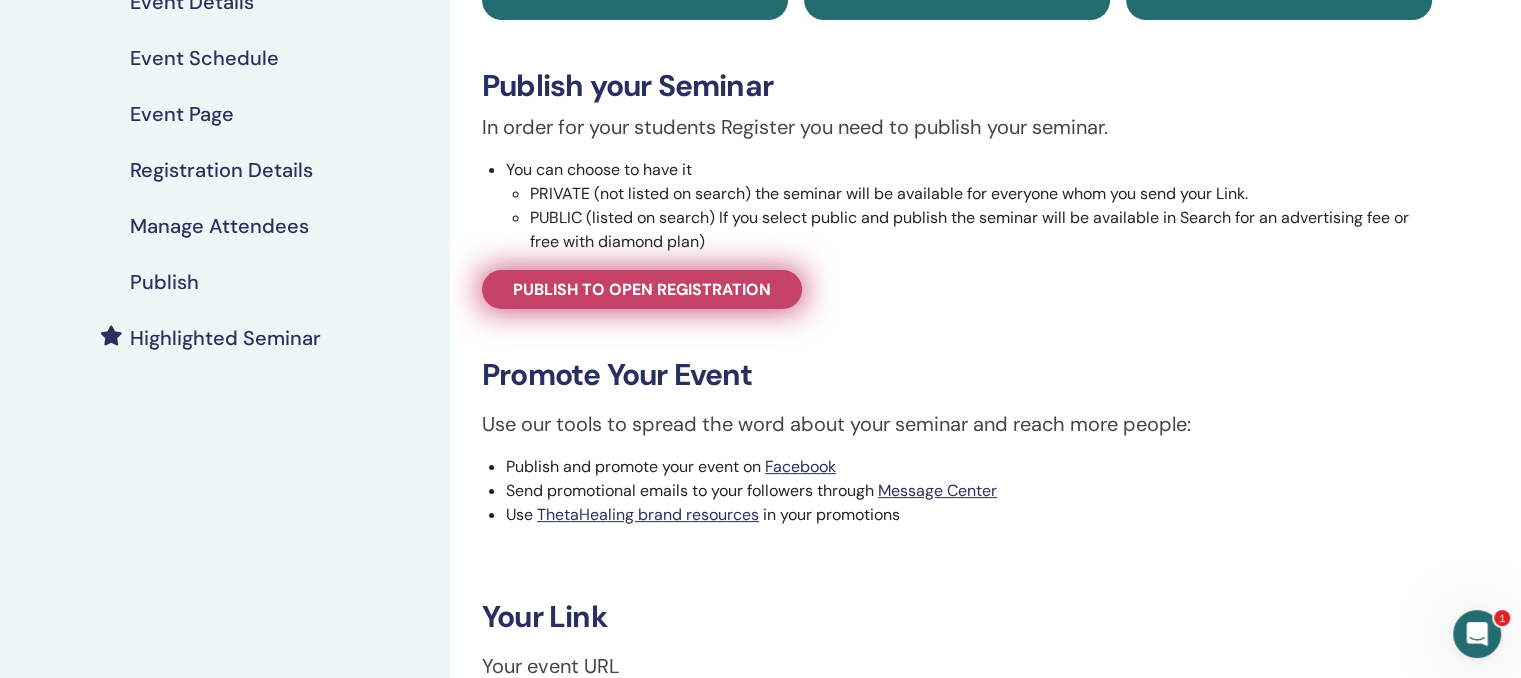 click on "Publish to open registration" at bounding box center [642, 289] 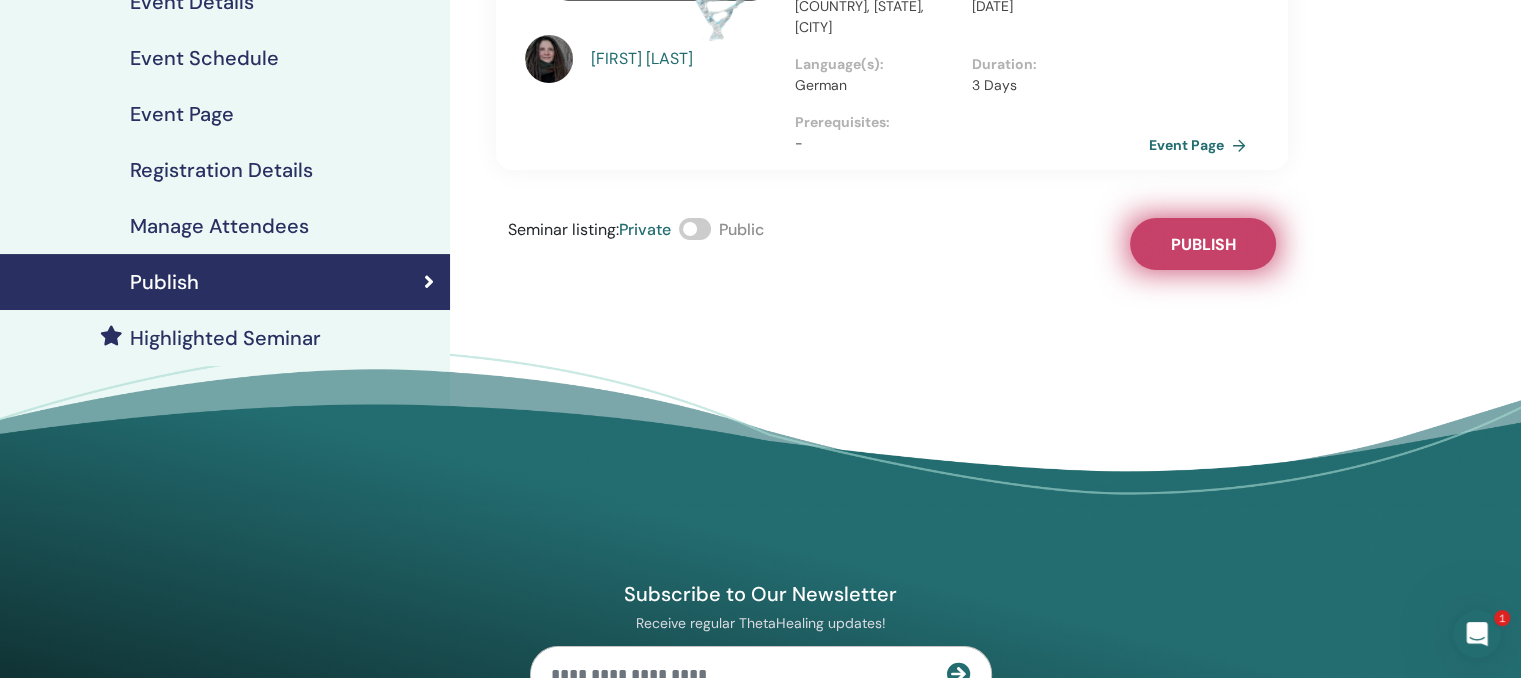 click on "Publish" at bounding box center (1203, 244) 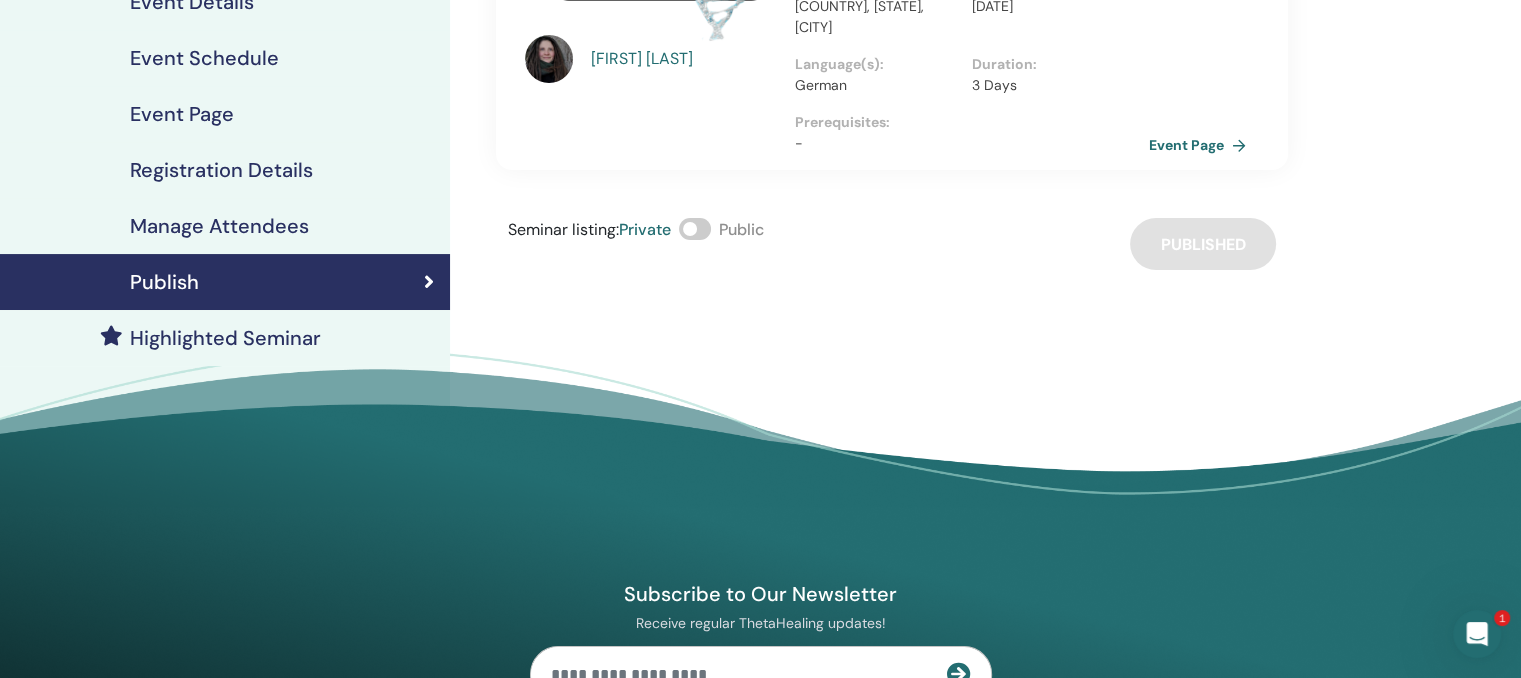 click at bounding box center [695, 229] 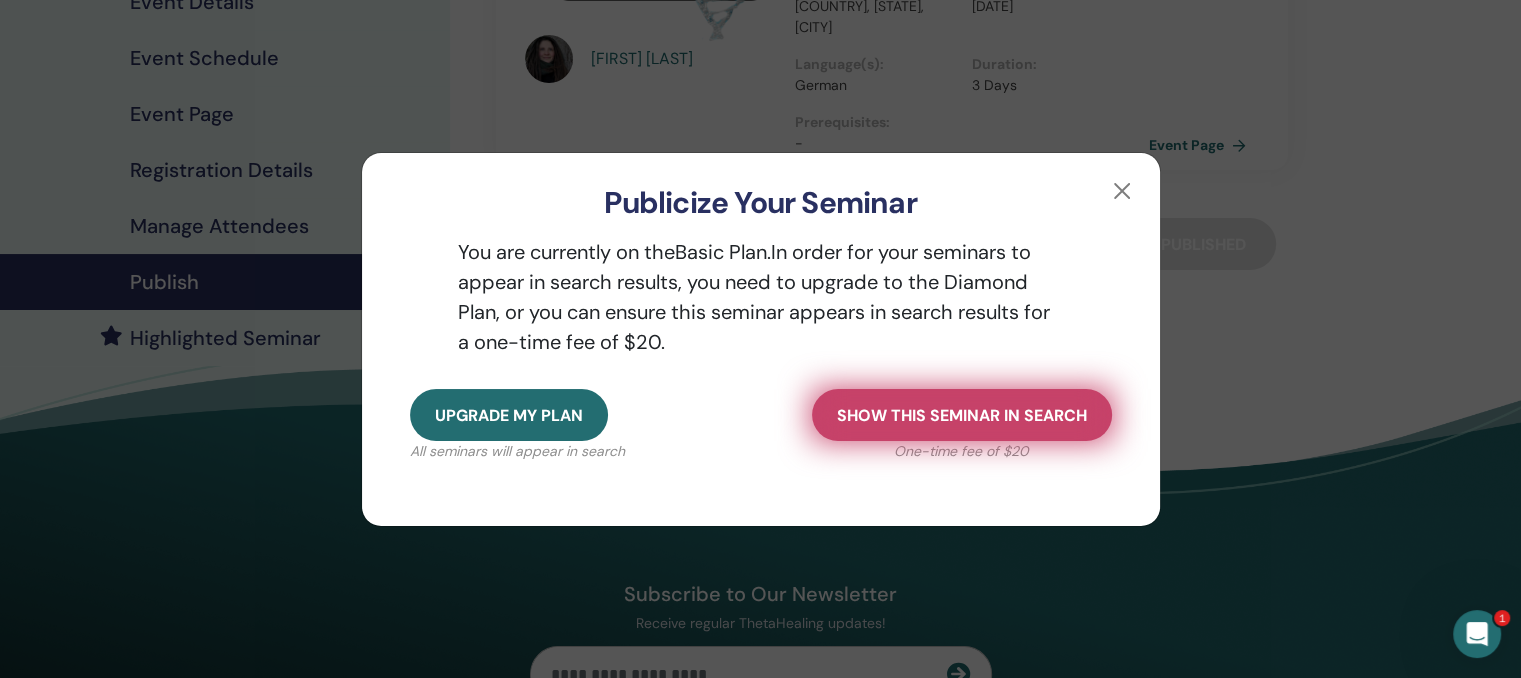 click on "Show this seminar in search" at bounding box center [962, 415] 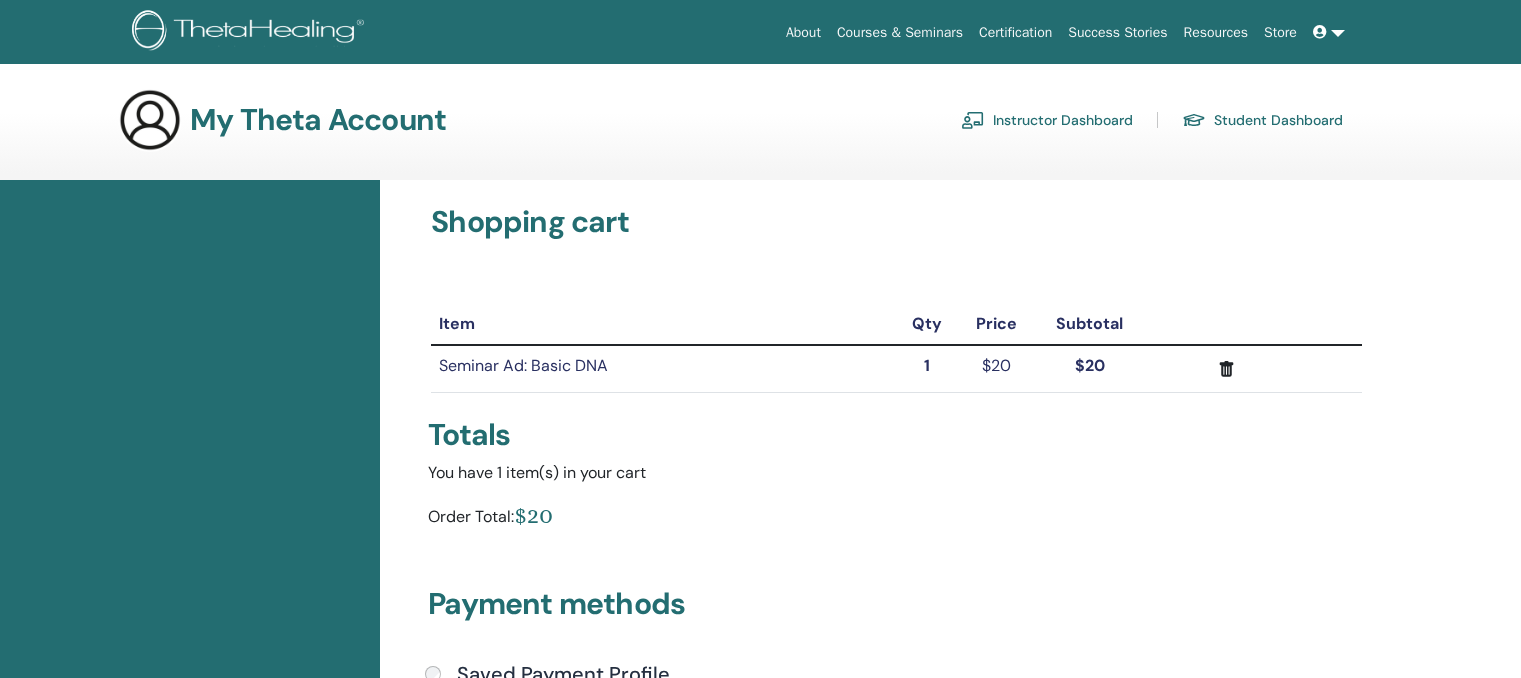 scroll, scrollTop: 0, scrollLeft: 0, axis: both 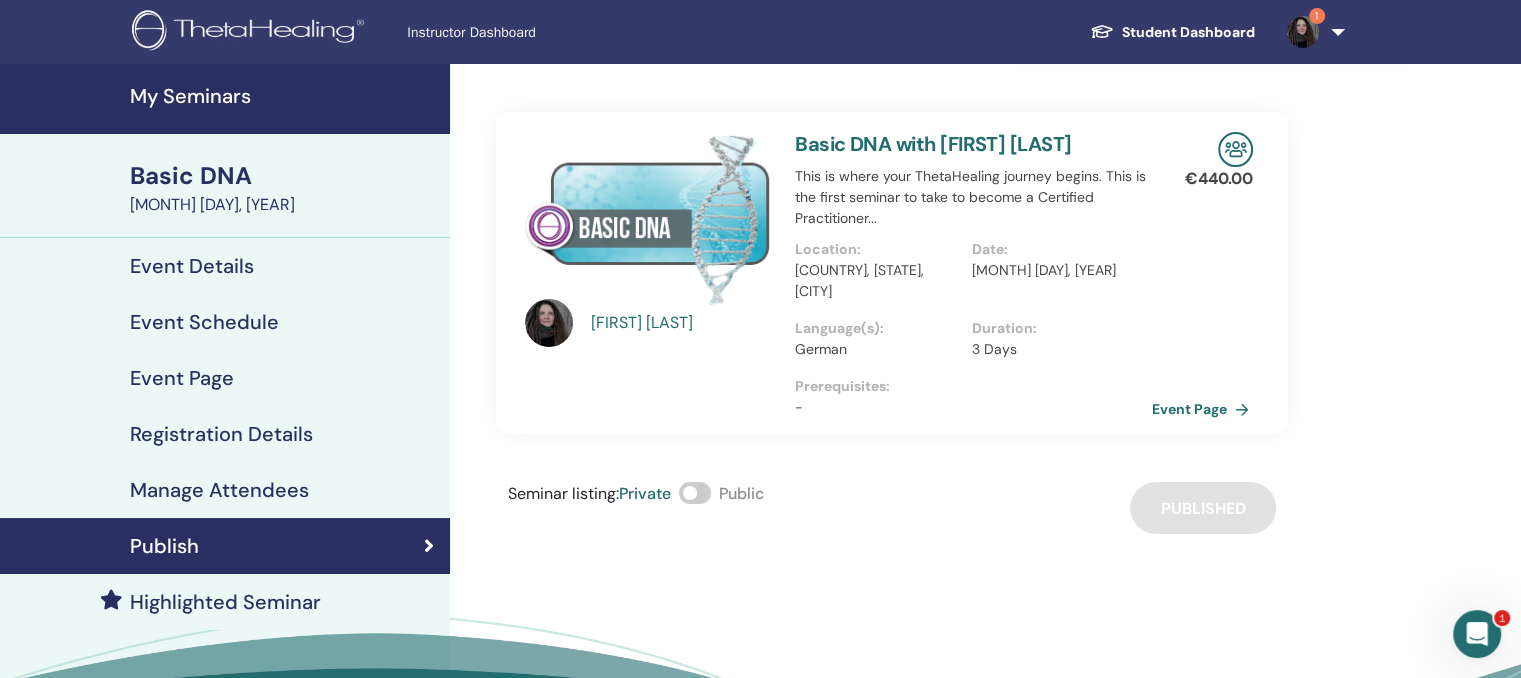 click on "Event Page" at bounding box center [1204, 409] 